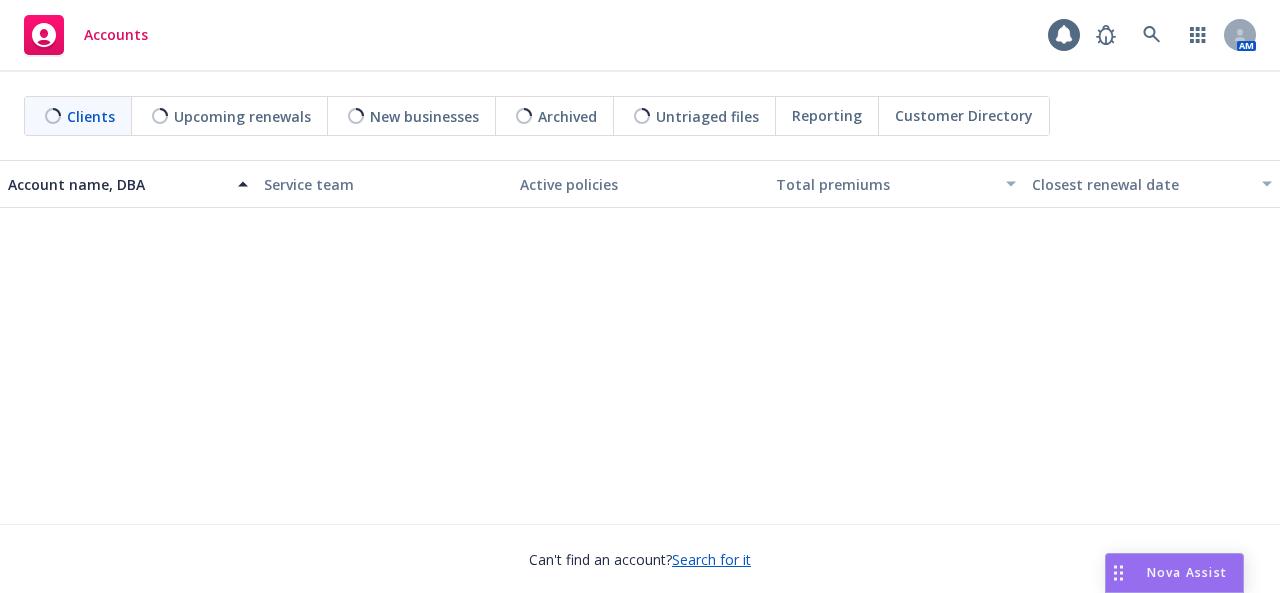 scroll, scrollTop: 0, scrollLeft: 0, axis: both 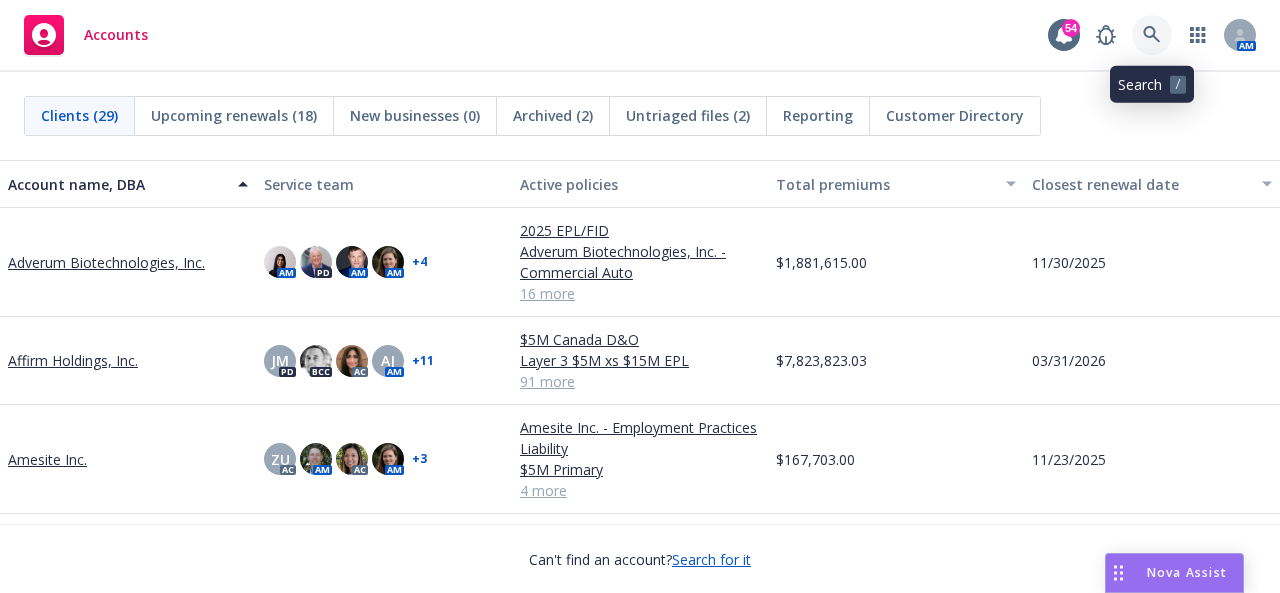 click 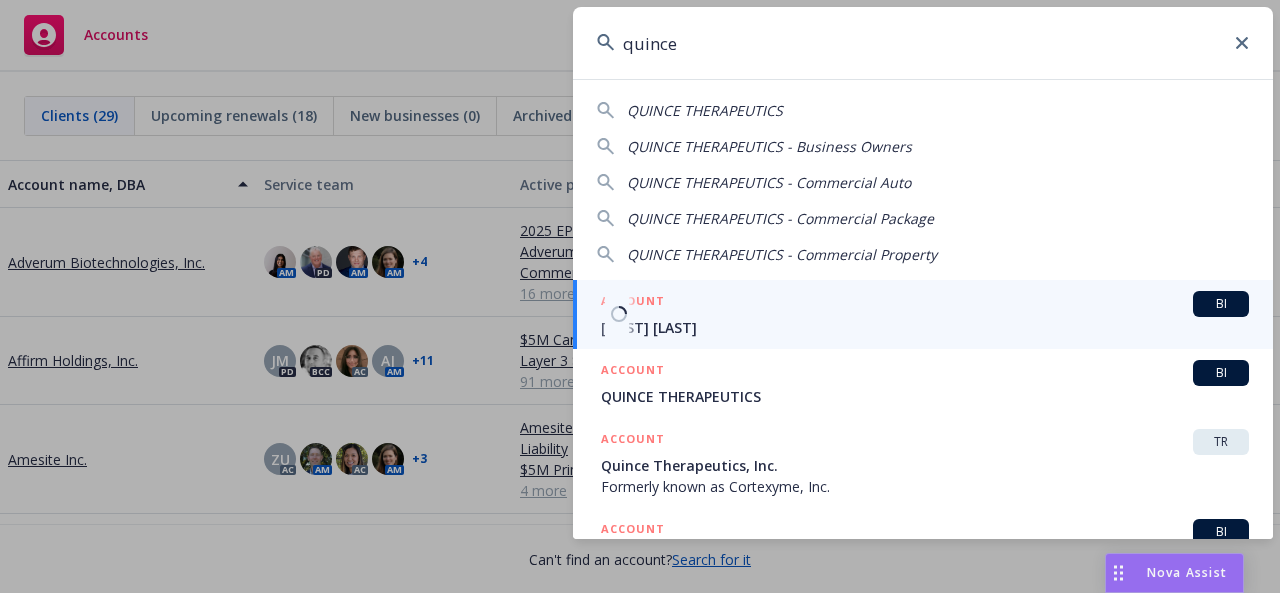 type on "quince" 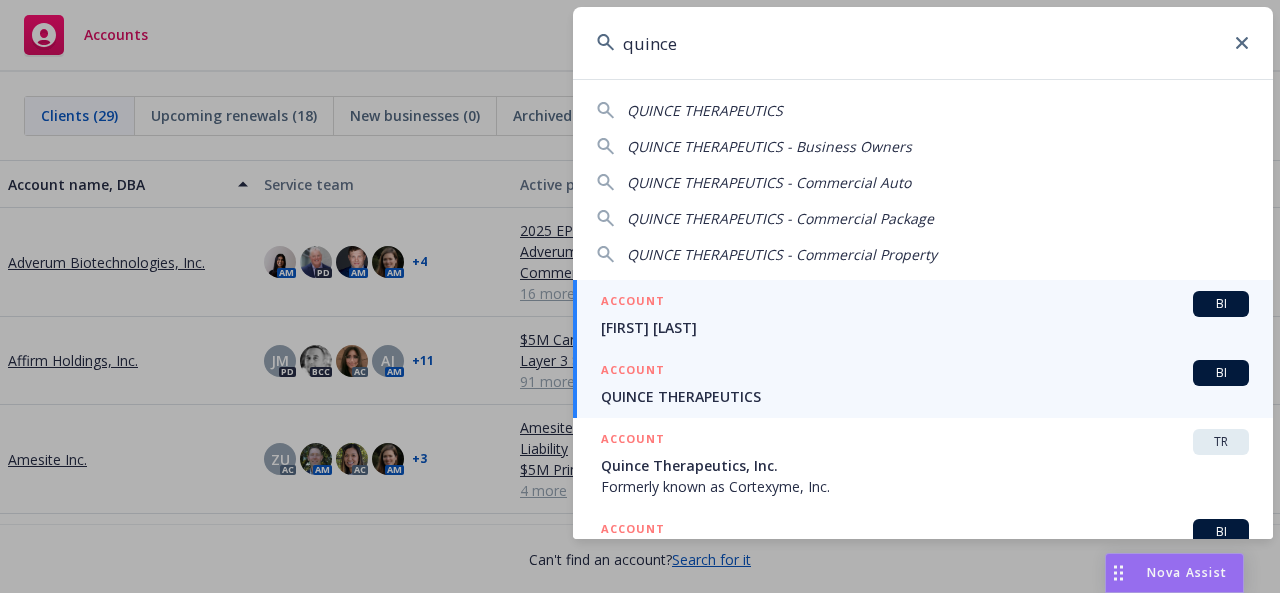 click on "ACCOUNT BI" at bounding box center (925, 373) 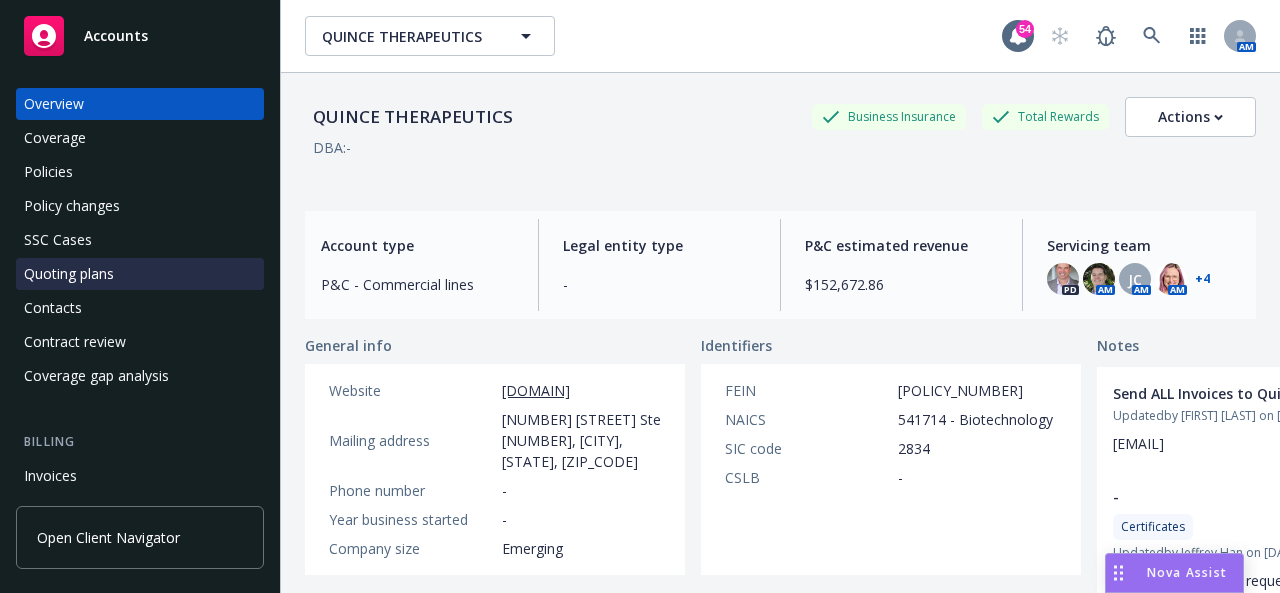 click on "Quoting plans" at bounding box center (69, 274) 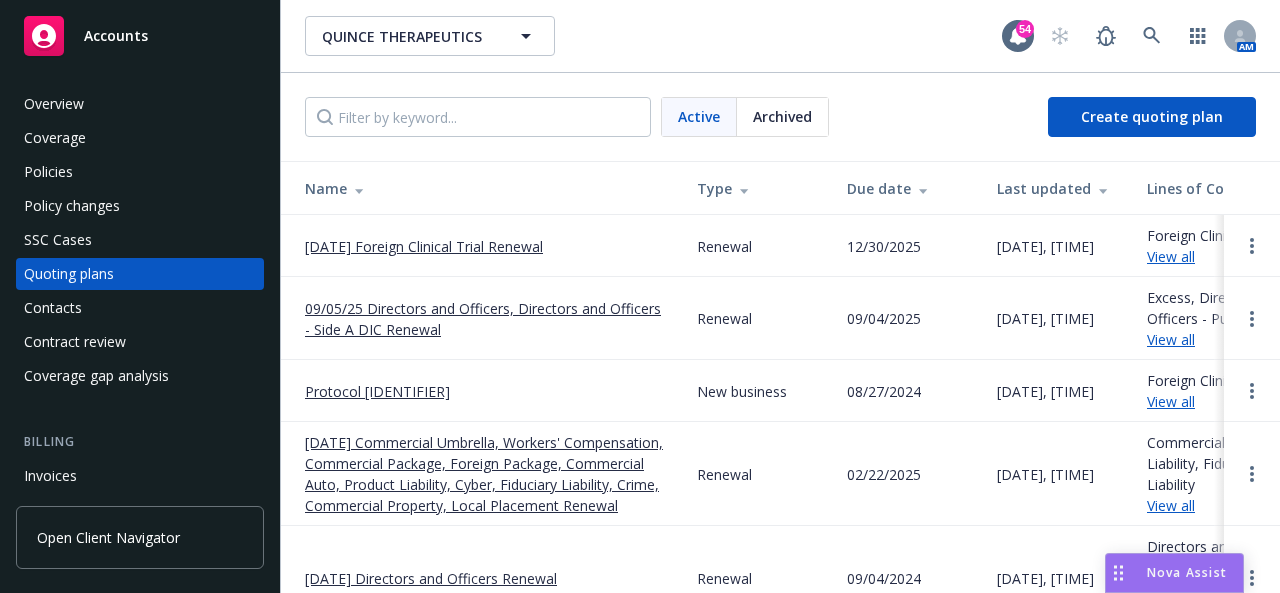 click on "09/05/25 Directors and Officers, Directors and Officers - Side A DIC Renewal" at bounding box center (485, 319) 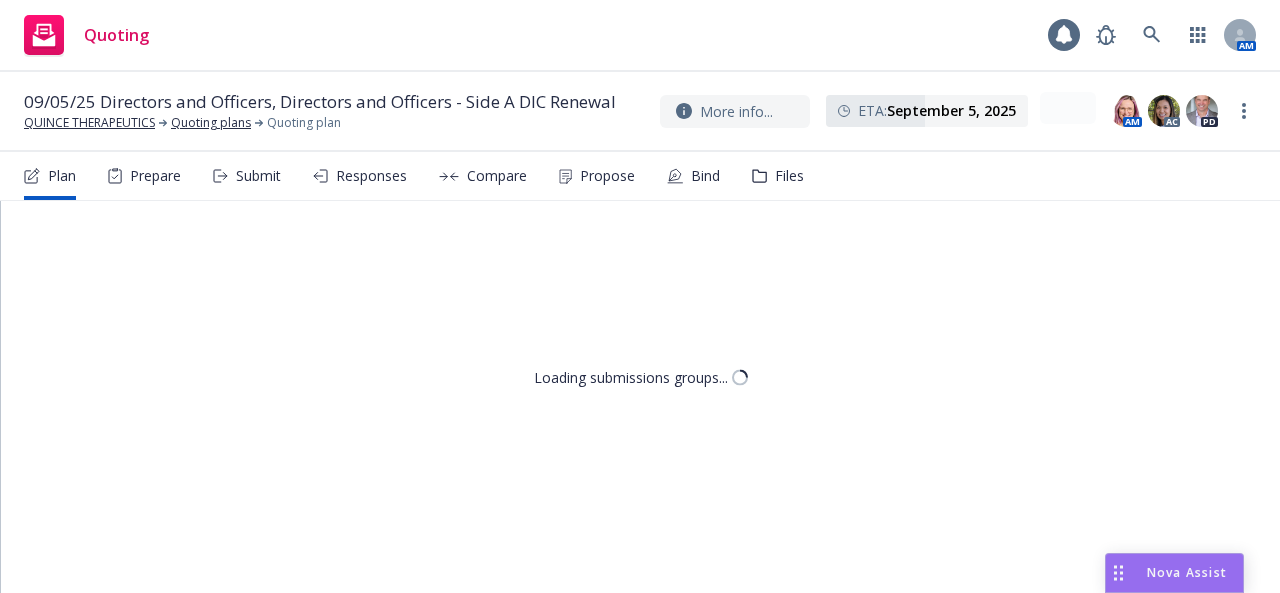 scroll, scrollTop: 0, scrollLeft: 0, axis: both 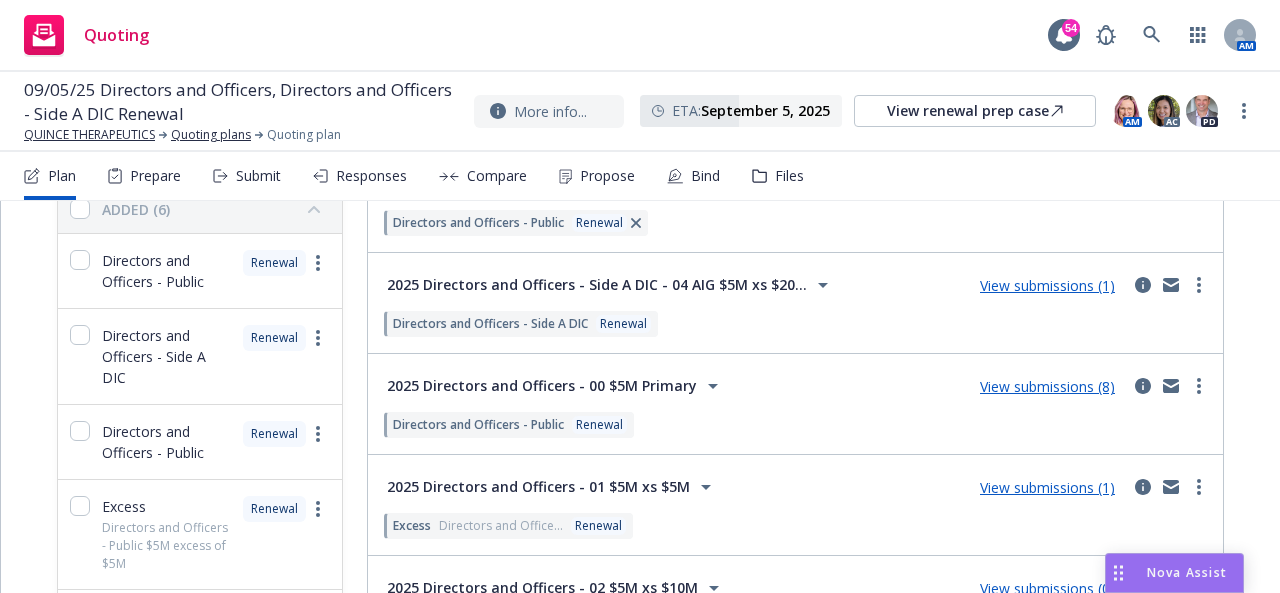 click on "View submissions (8)" at bounding box center [1047, 386] 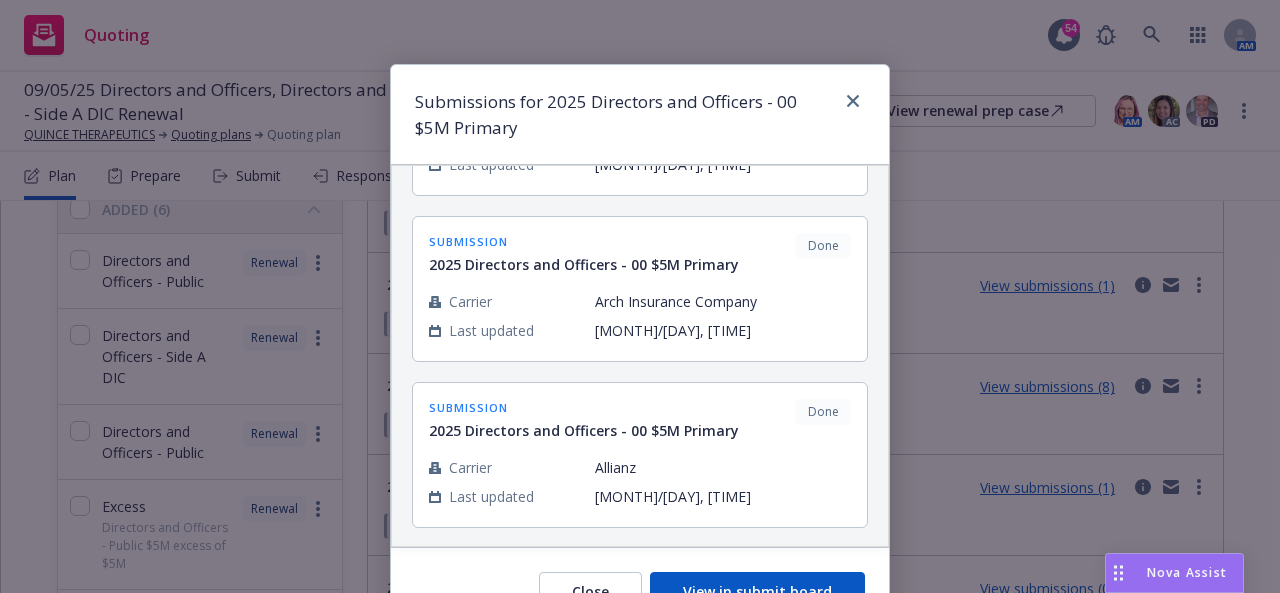 scroll, scrollTop: 1032, scrollLeft: 0, axis: vertical 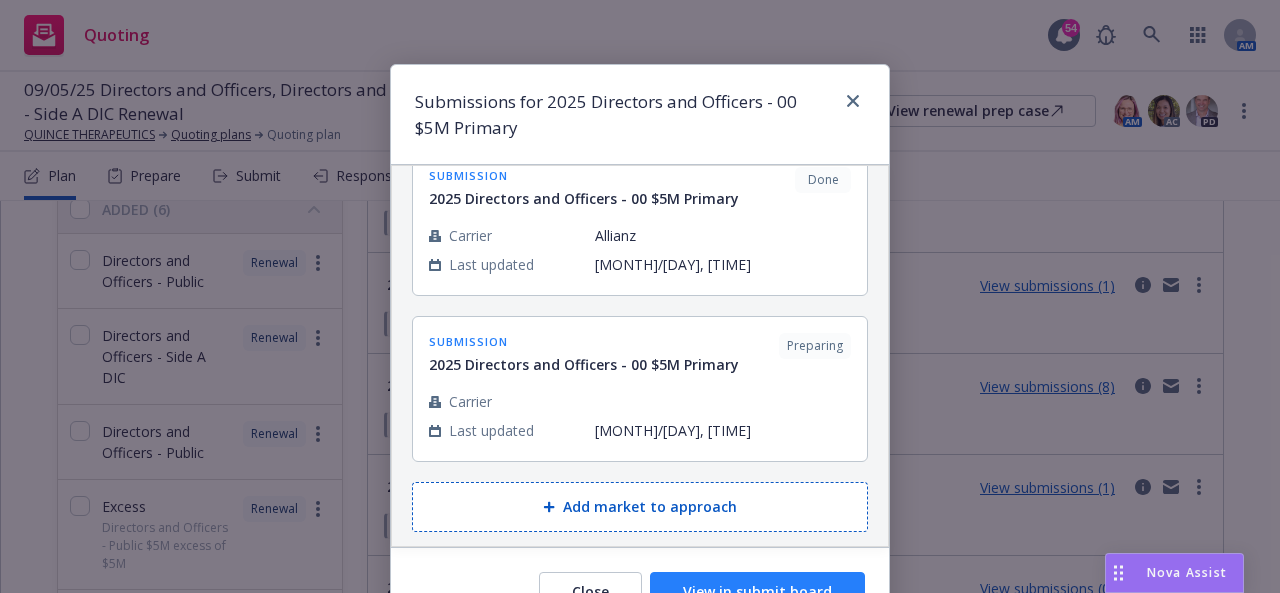 click on "View in submit board" at bounding box center [757, 592] 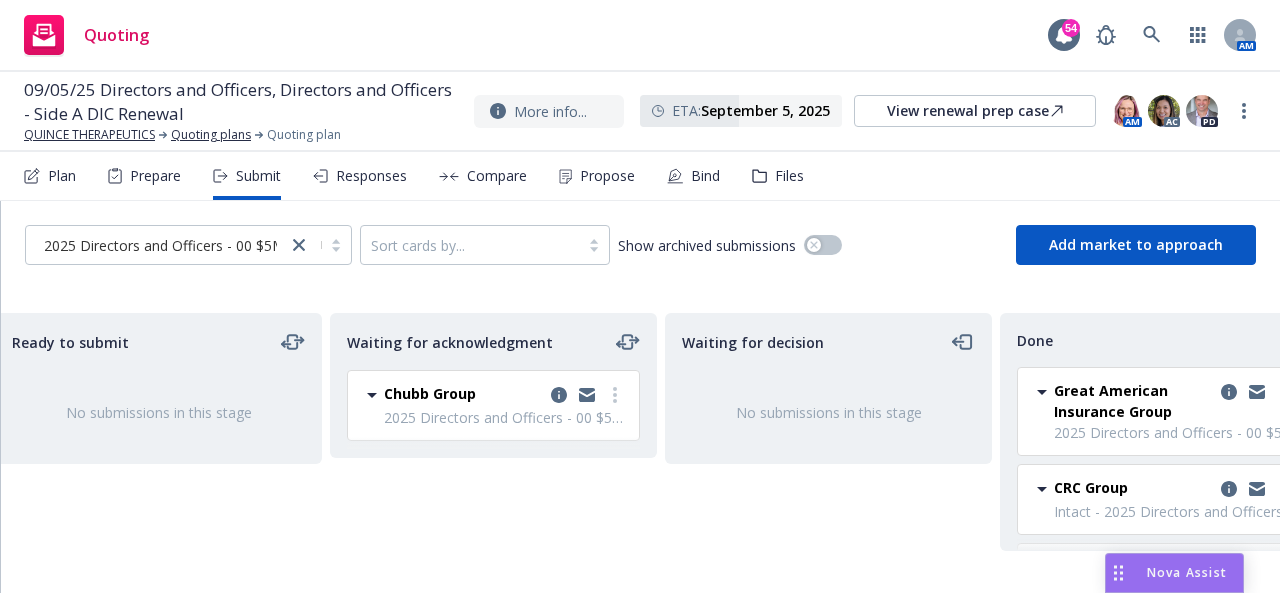 scroll, scrollTop: 0, scrollLeft: 436, axis: horizontal 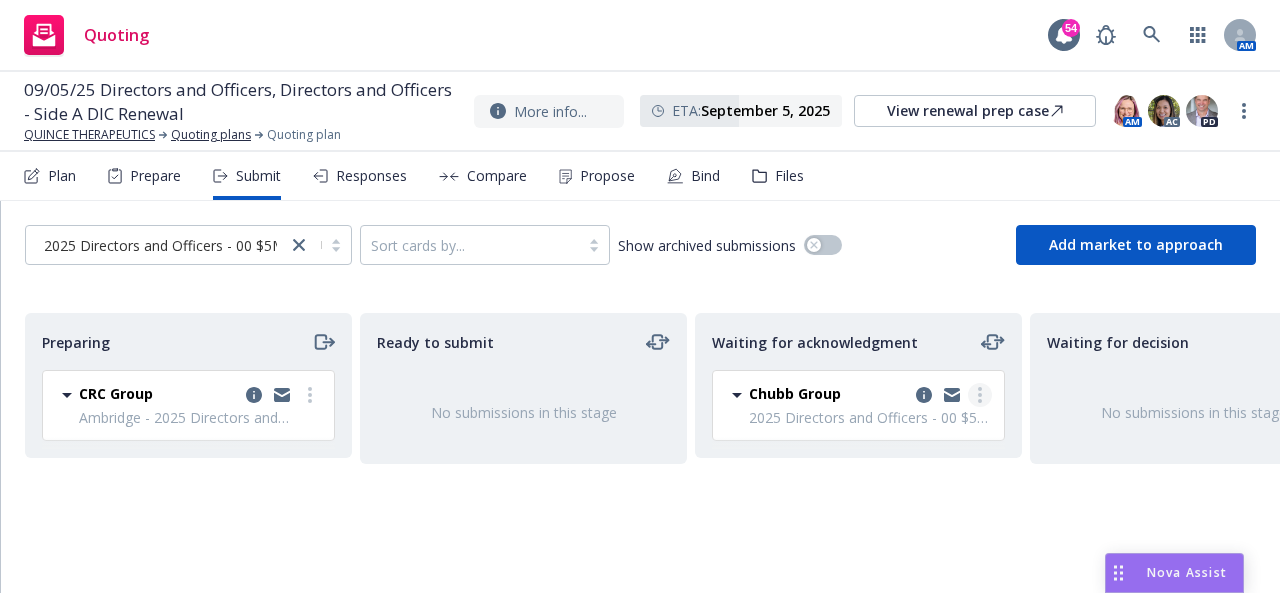 click 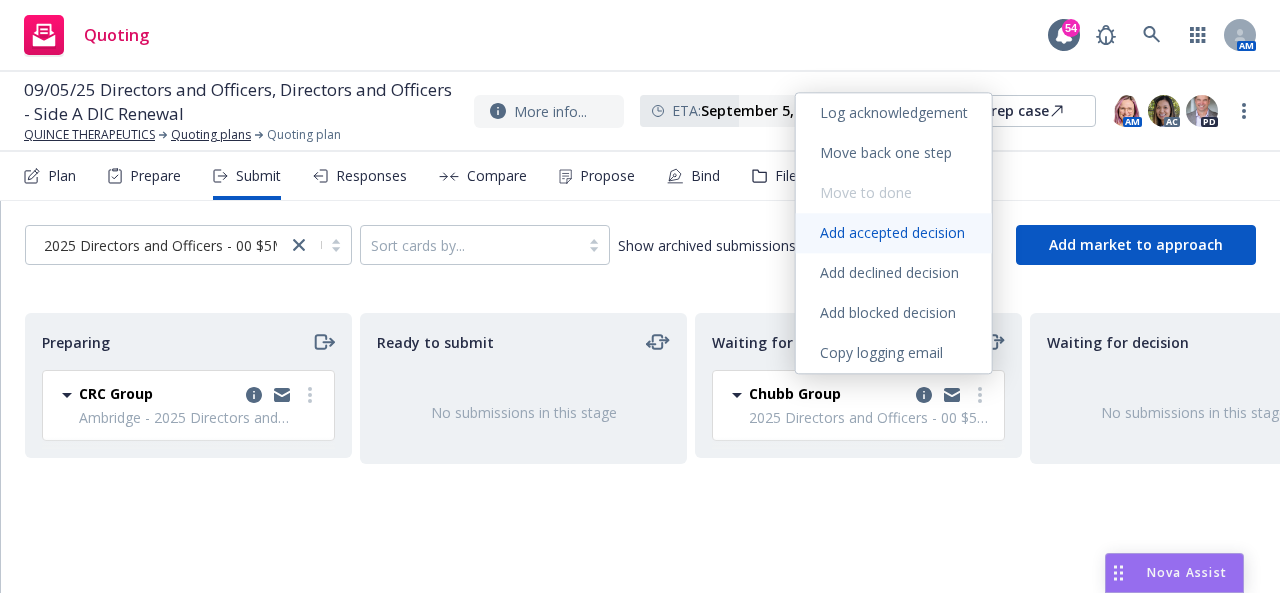 click on "Add accepted decision" at bounding box center (892, 232) 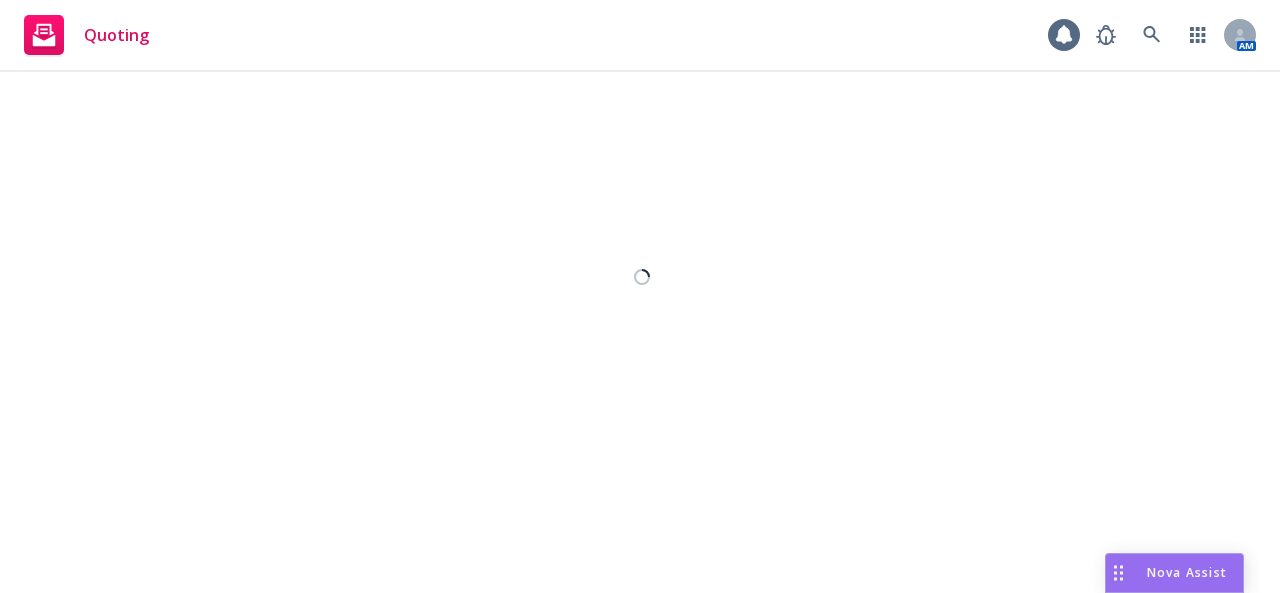 select on "12" 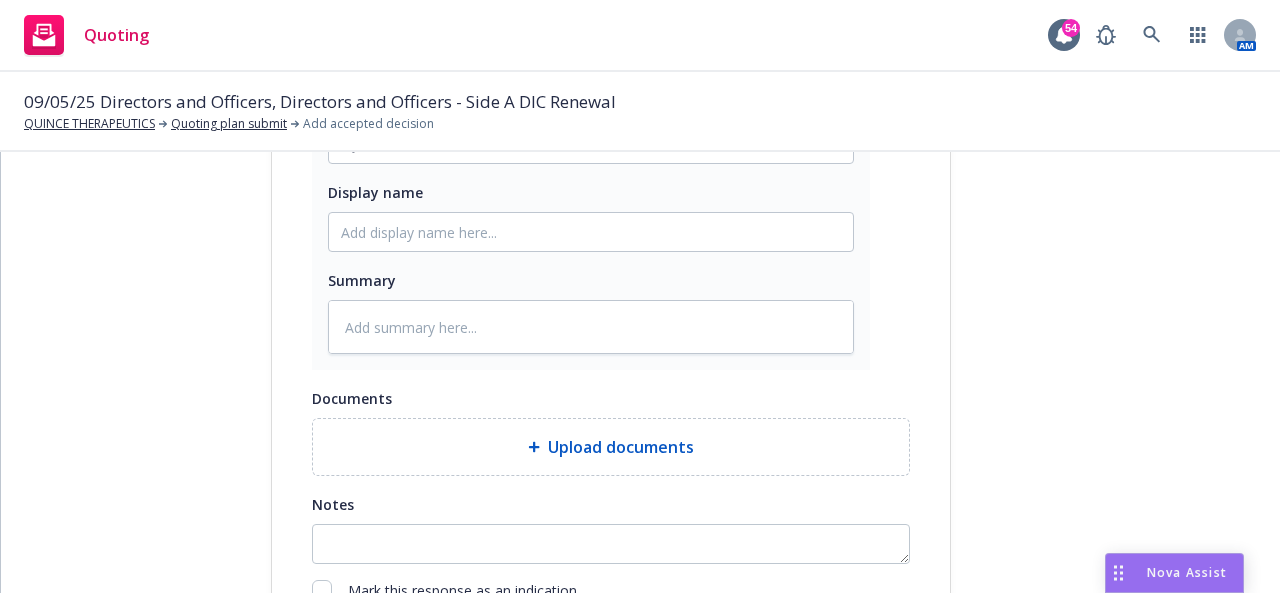 scroll, scrollTop: 1271, scrollLeft: 0, axis: vertical 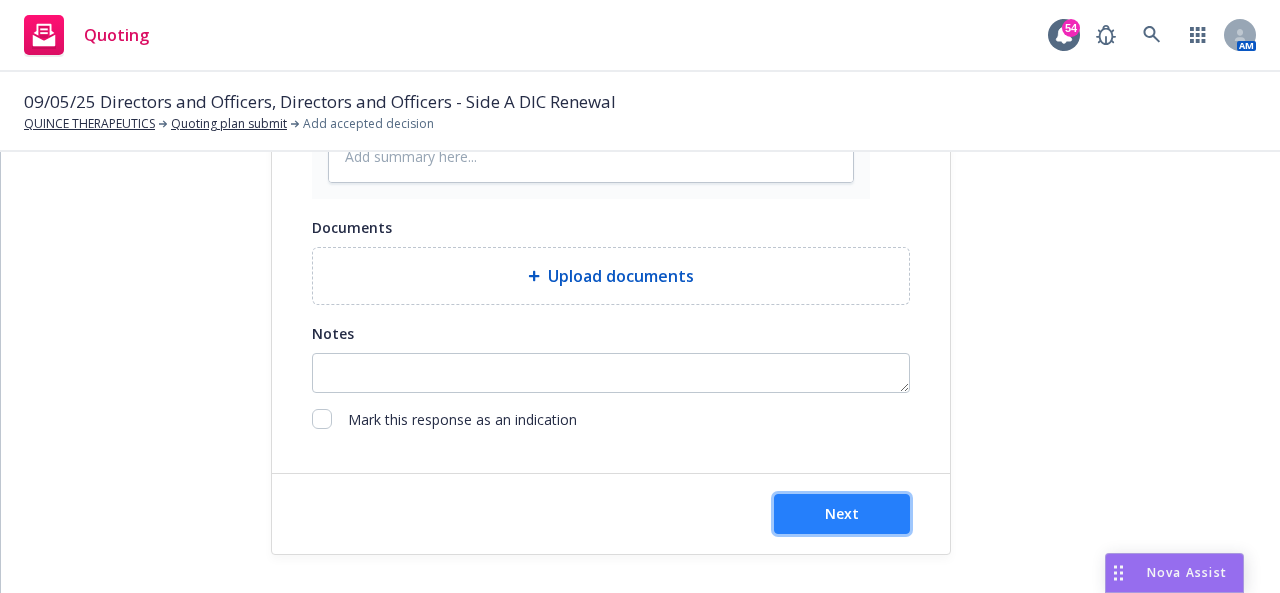 click on "Next" at bounding box center [842, 513] 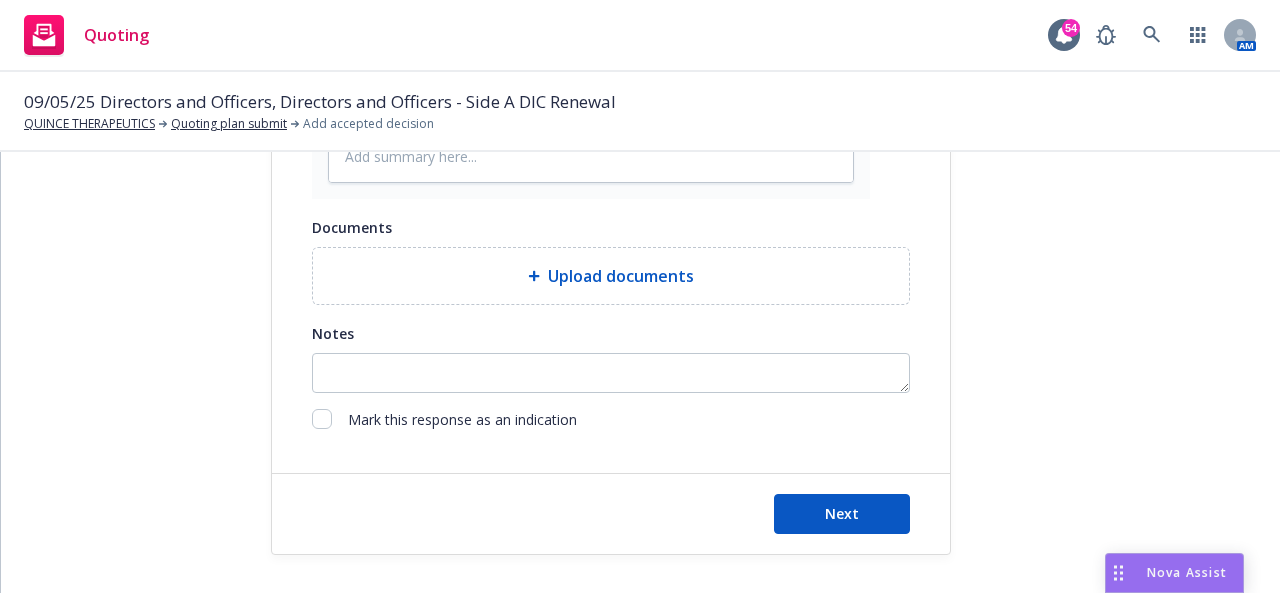 type on "x" 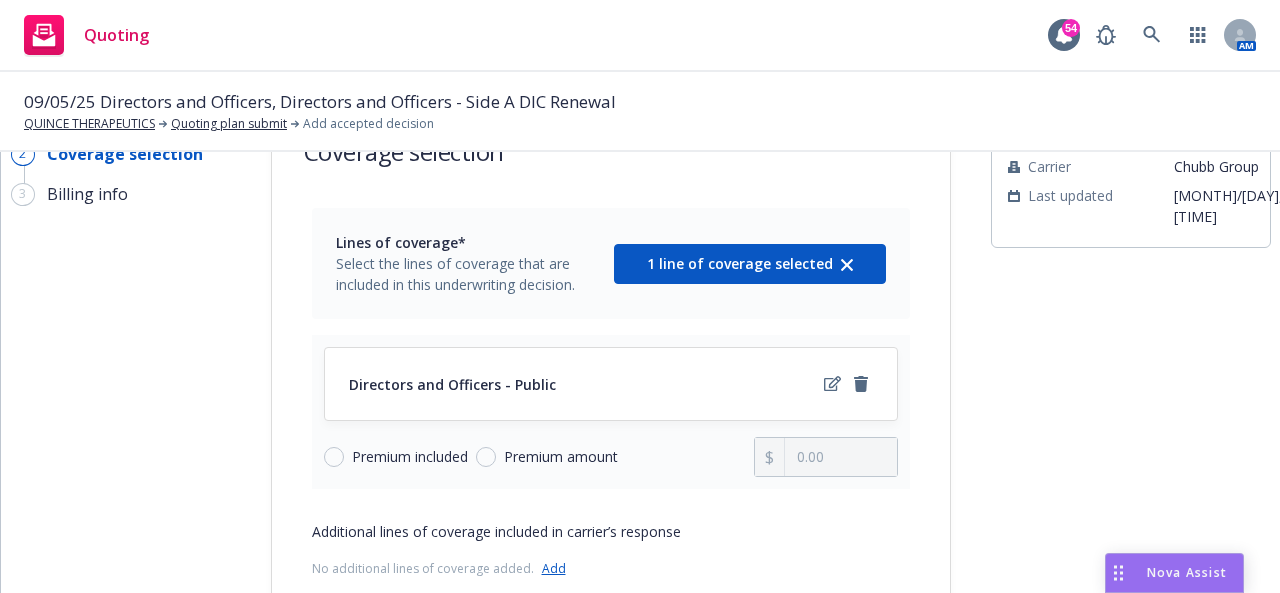 scroll, scrollTop: 200, scrollLeft: 0, axis: vertical 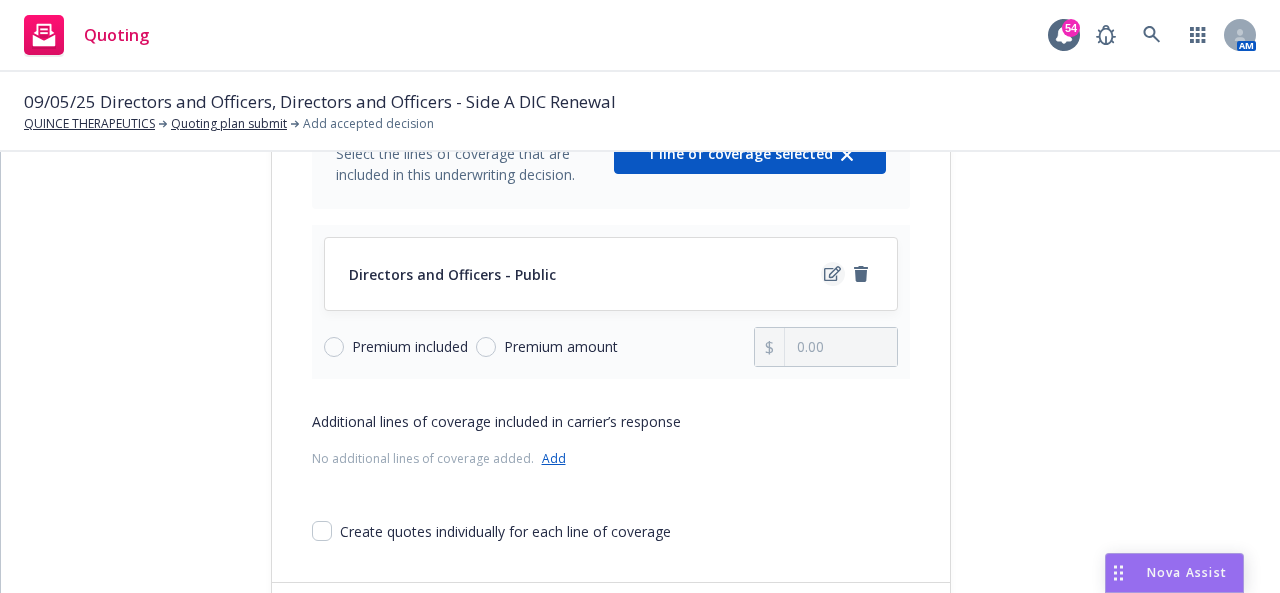 click 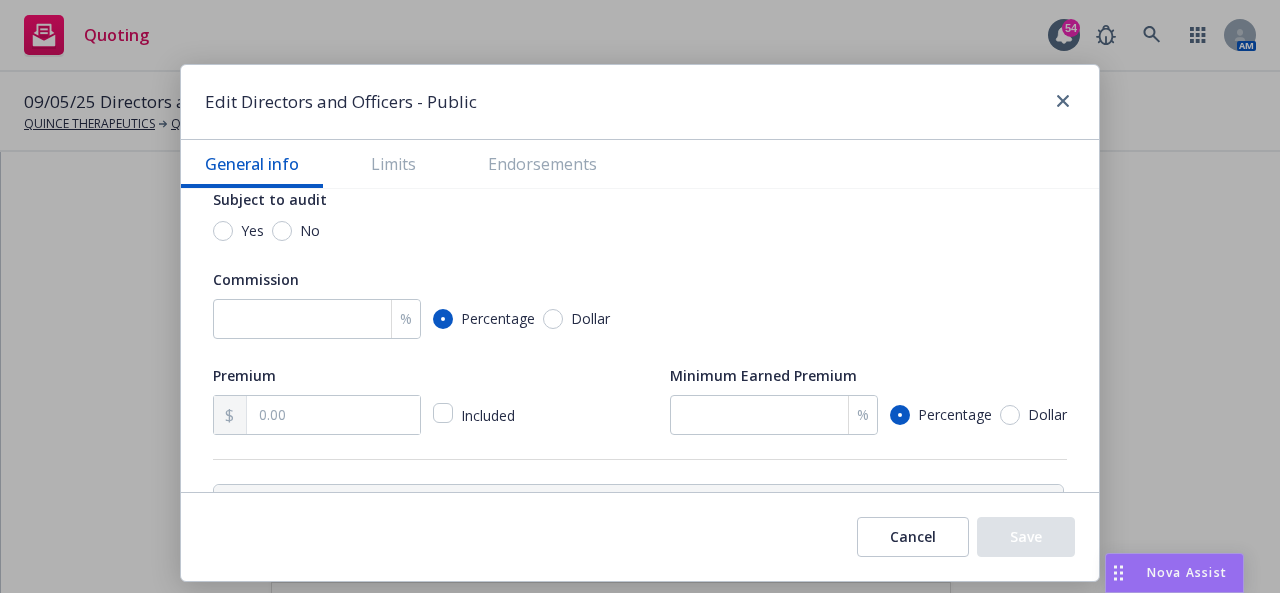 scroll, scrollTop: 300, scrollLeft: 0, axis: vertical 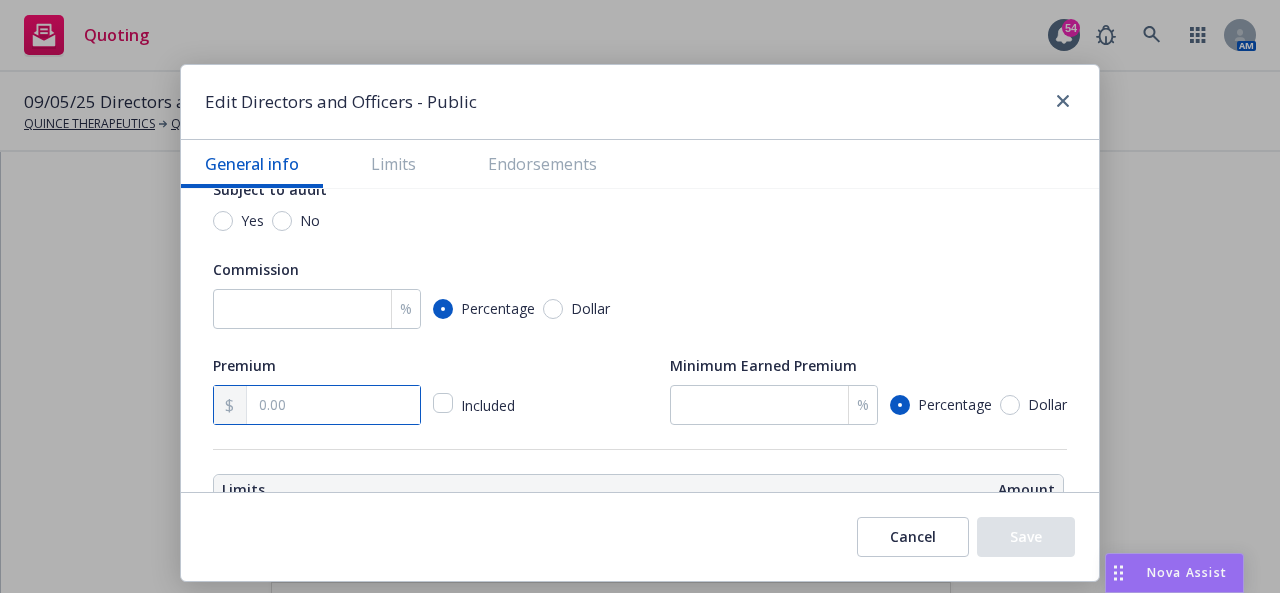 click at bounding box center (333, 405) 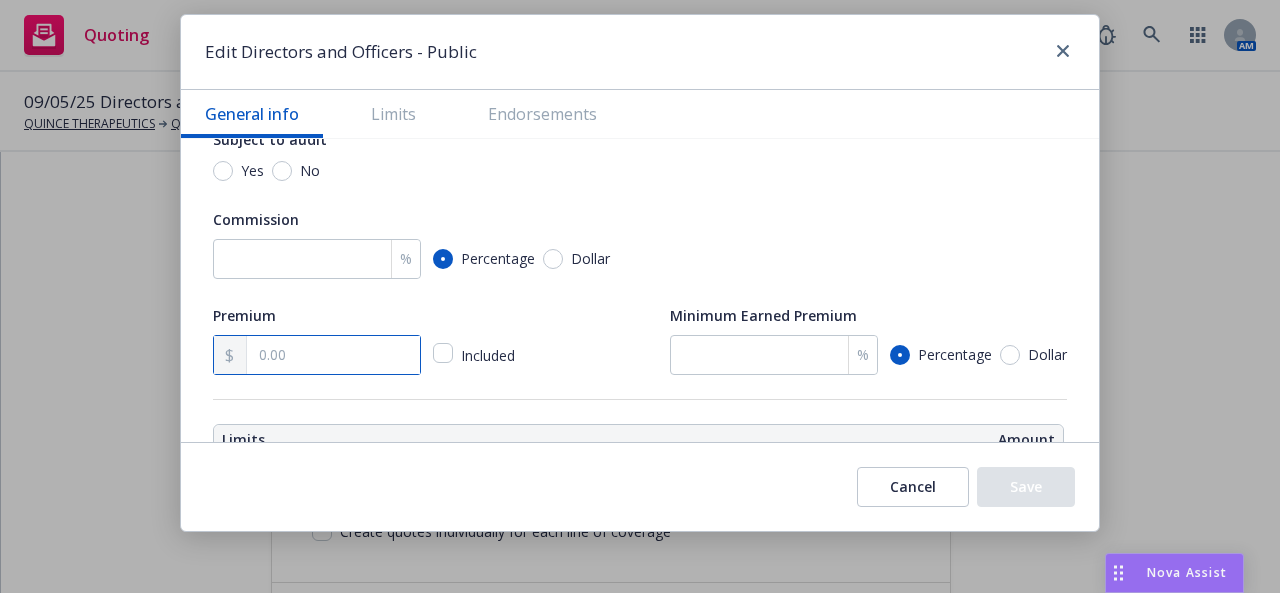 click at bounding box center [333, 355] 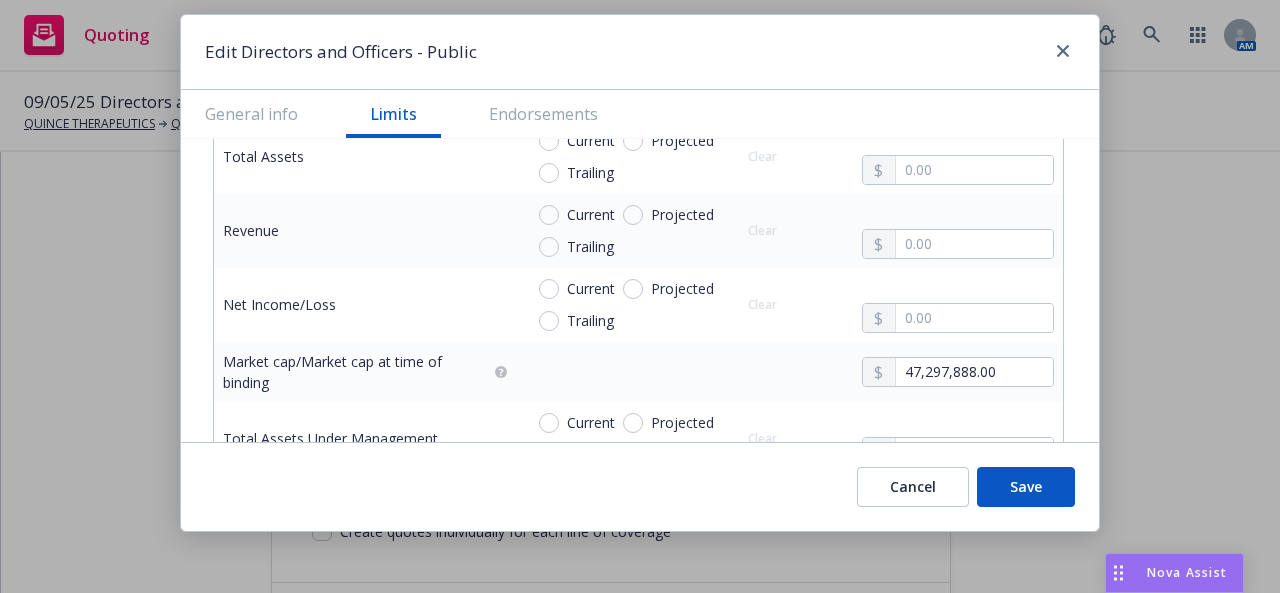 scroll, scrollTop: 1000, scrollLeft: 0, axis: vertical 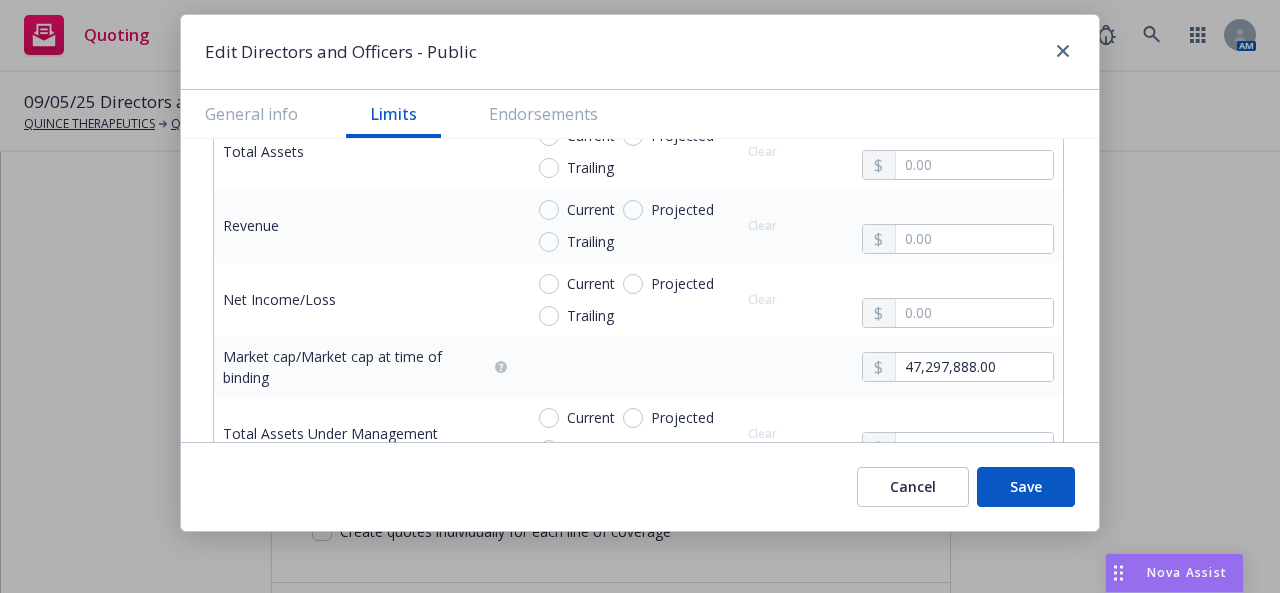 type on "302,802.00" 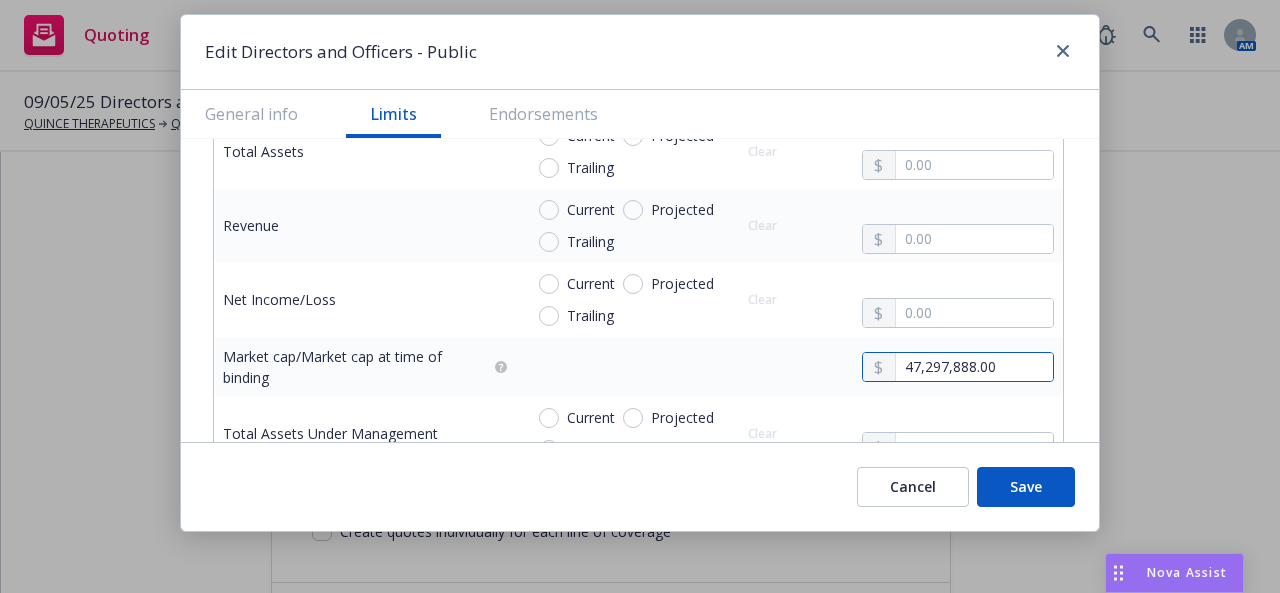 drag, startPoint x: 997, startPoint y: 368, endPoint x: 769, endPoint y: 367, distance: 228.0022 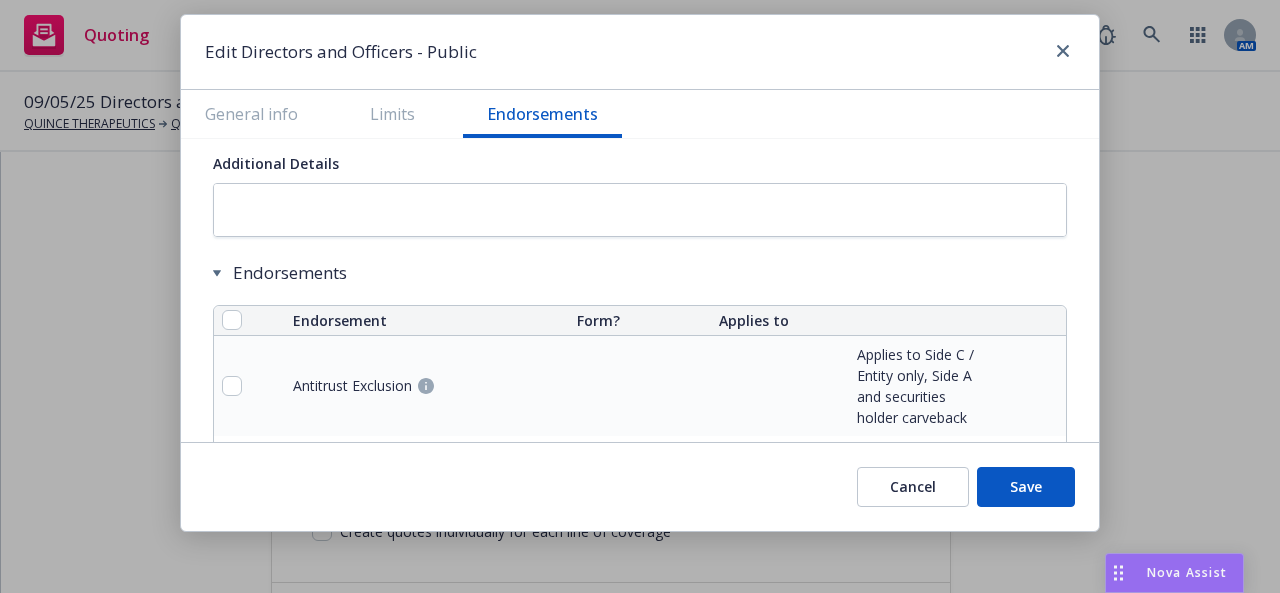scroll, scrollTop: 1800, scrollLeft: 0, axis: vertical 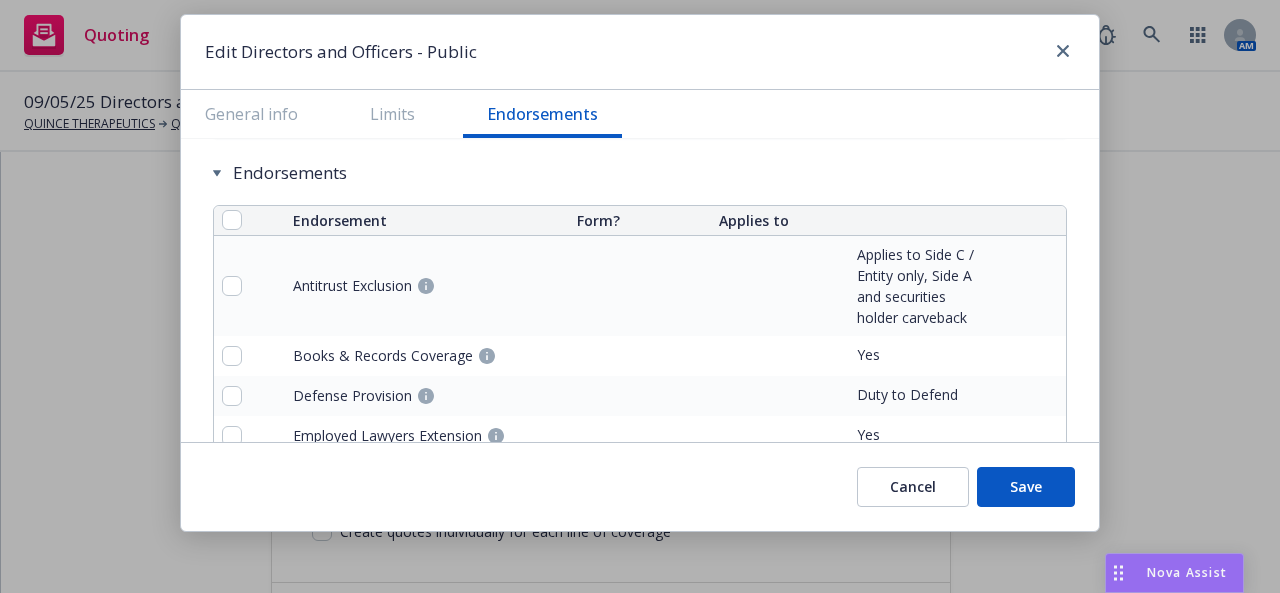 type on "76,390,000.00" 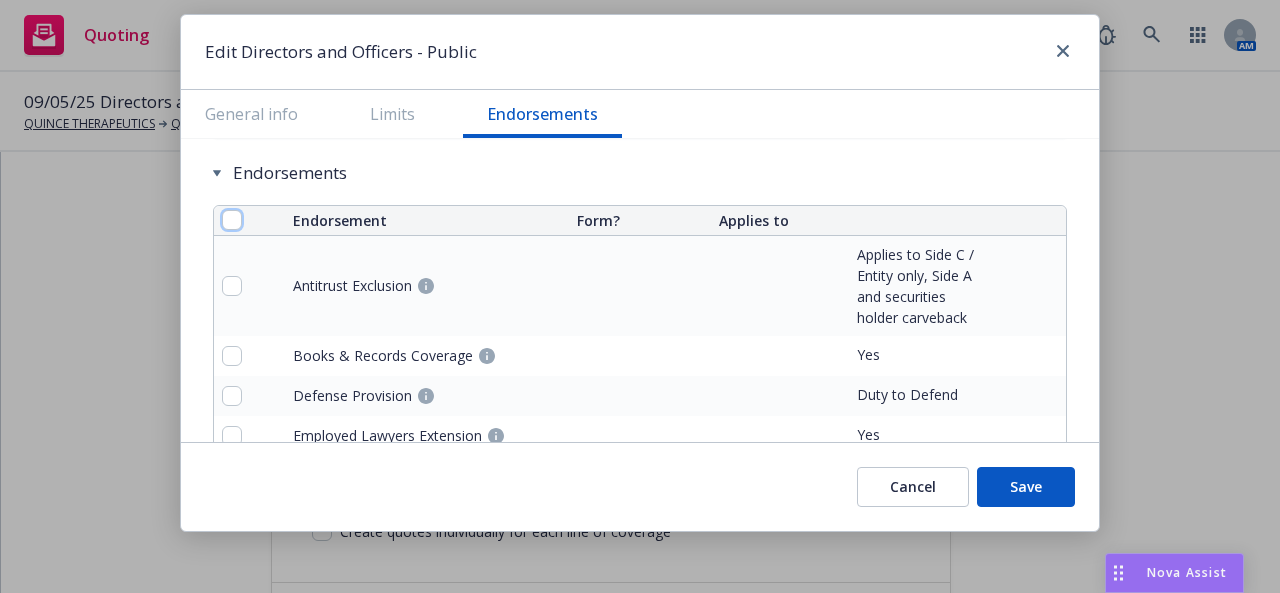 click at bounding box center [232, 220] 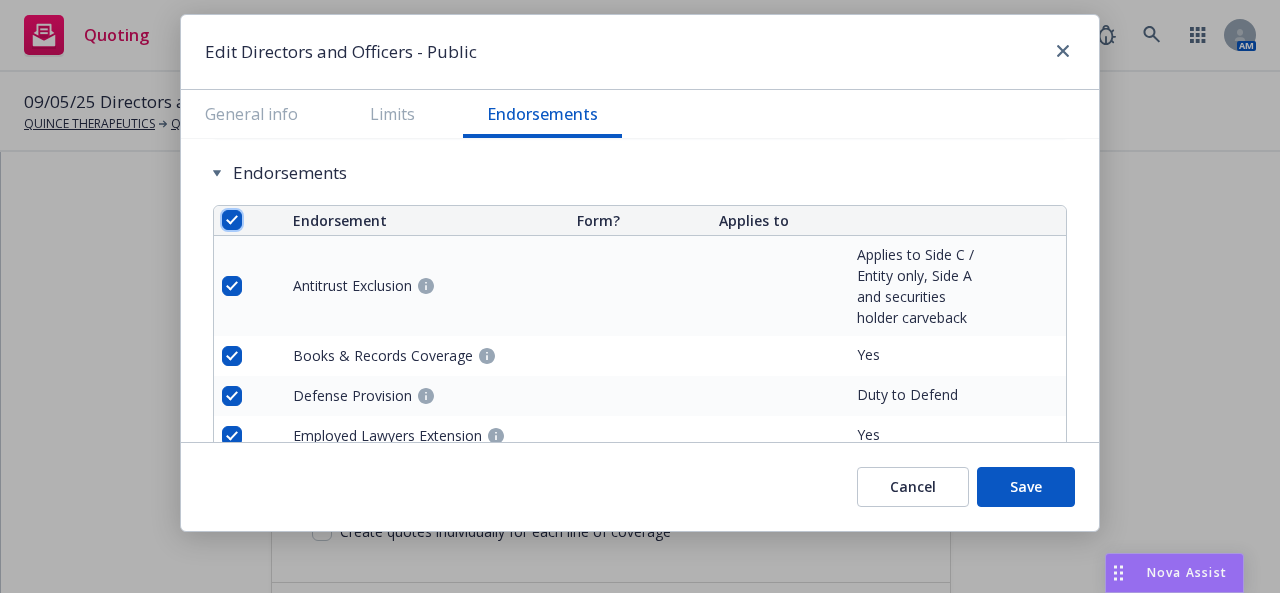 checkbox on "true" 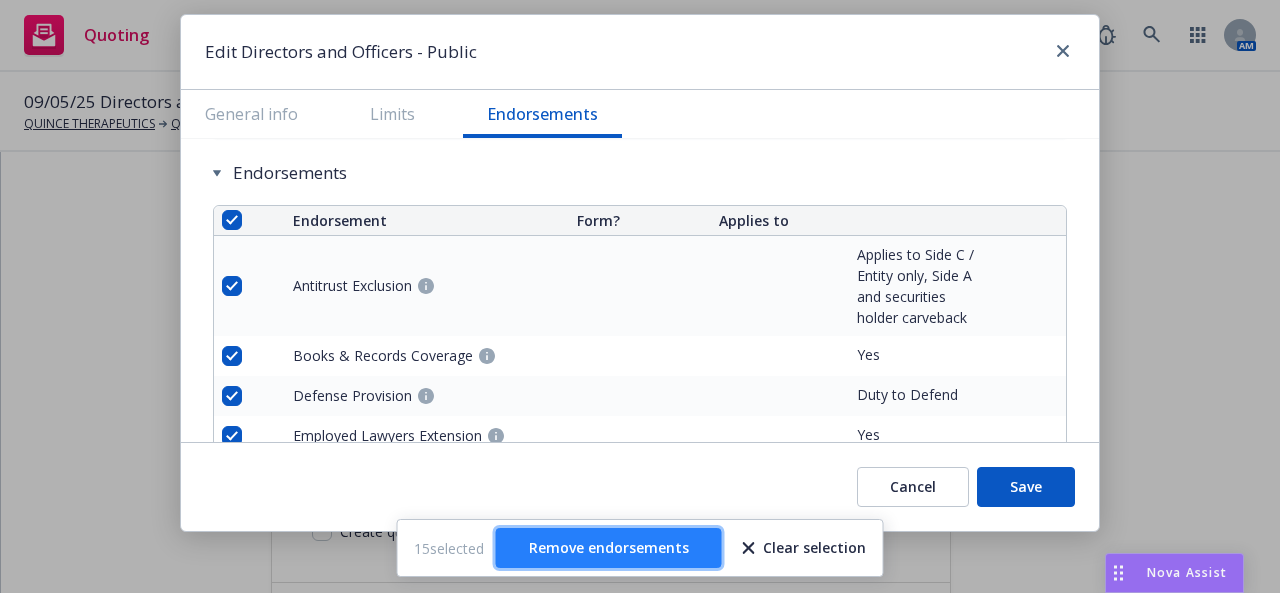 click on "Remove endorsements" at bounding box center (609, 547) 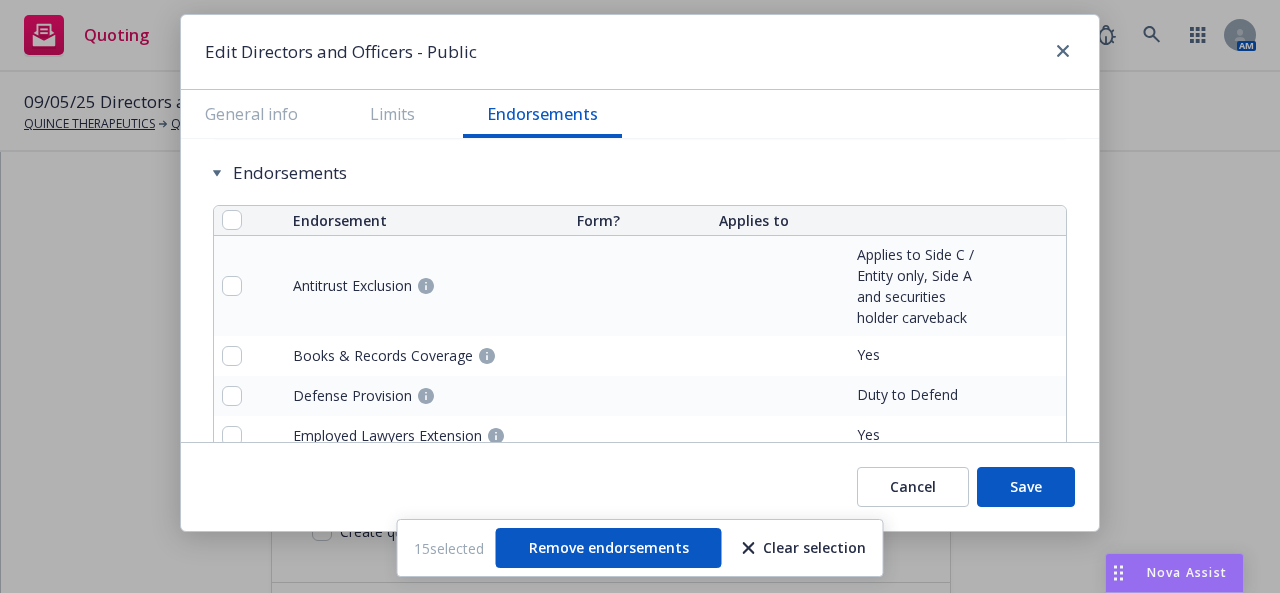 scroll, scrollTop: 1748, scrollLeft: 0, axis: vertical 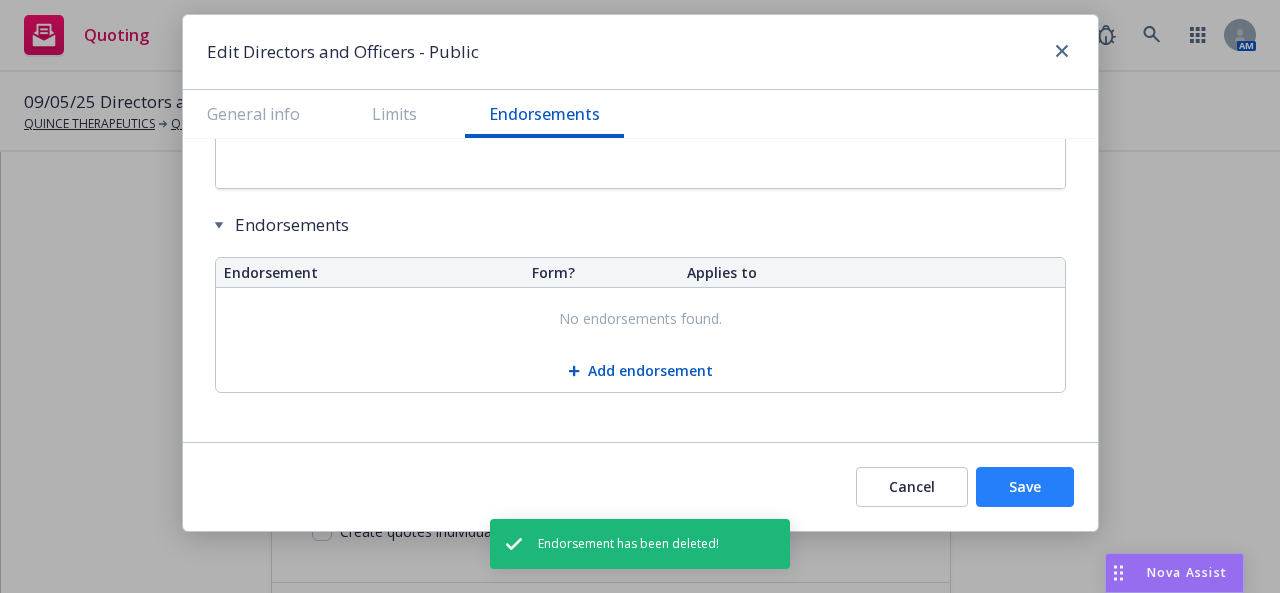 click on "Save" at bounding box center [1025, 487] 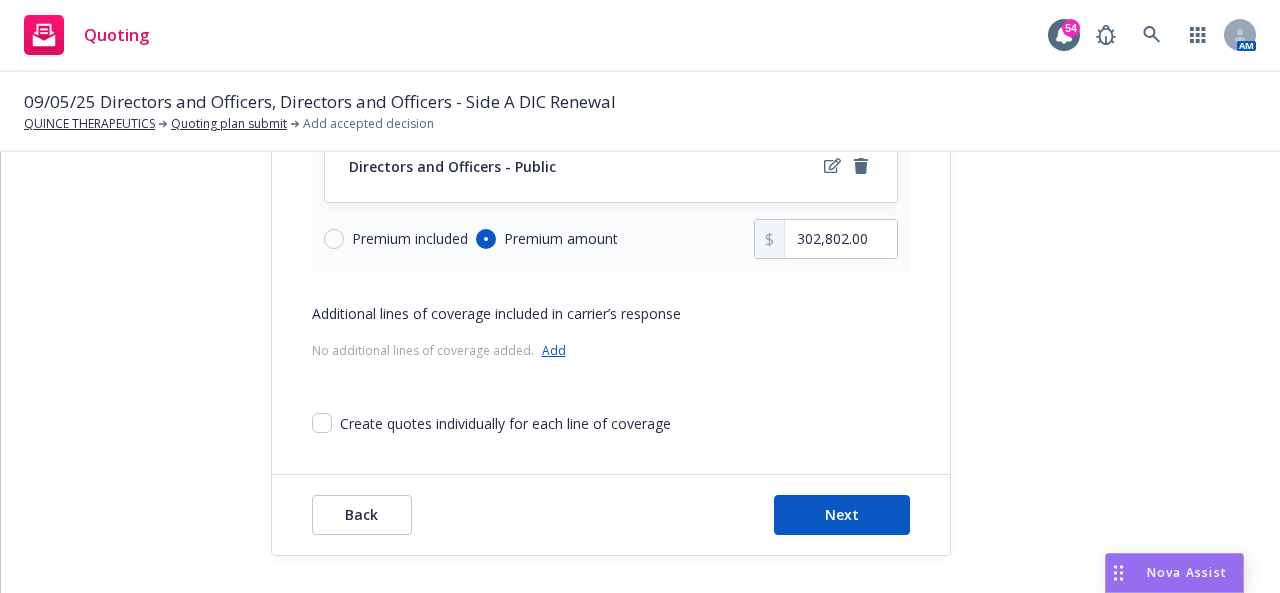 scroll, scrollTop: 309, scrollLeft: 0, axis: vertical 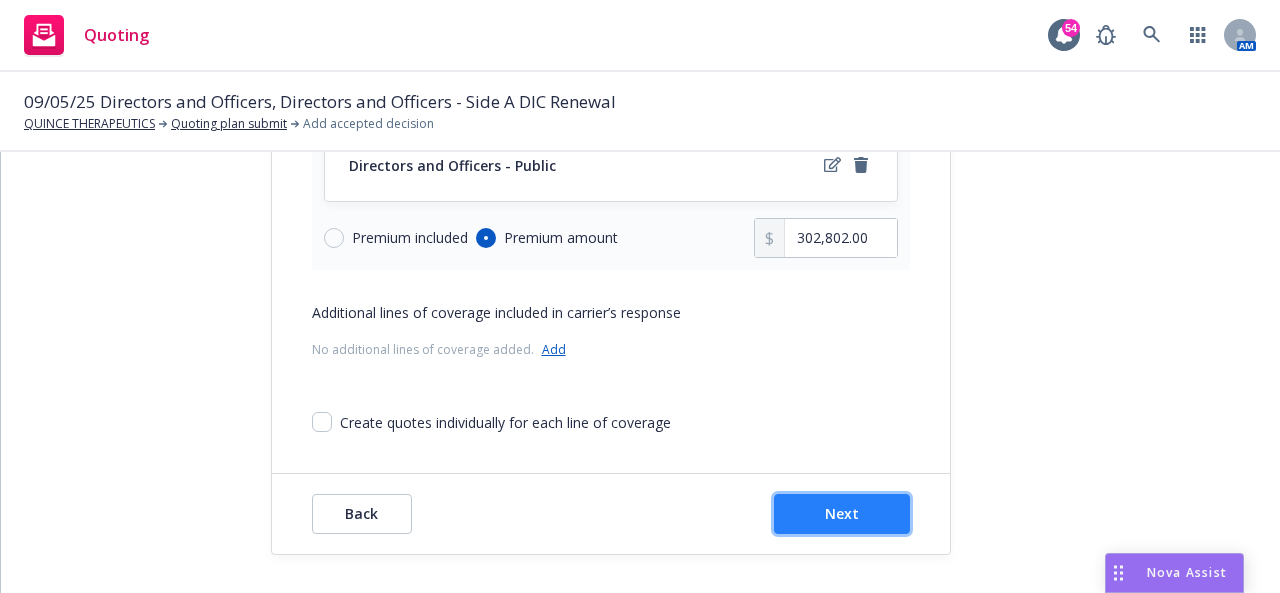 click on "Next" at bounding box center (842, 513) 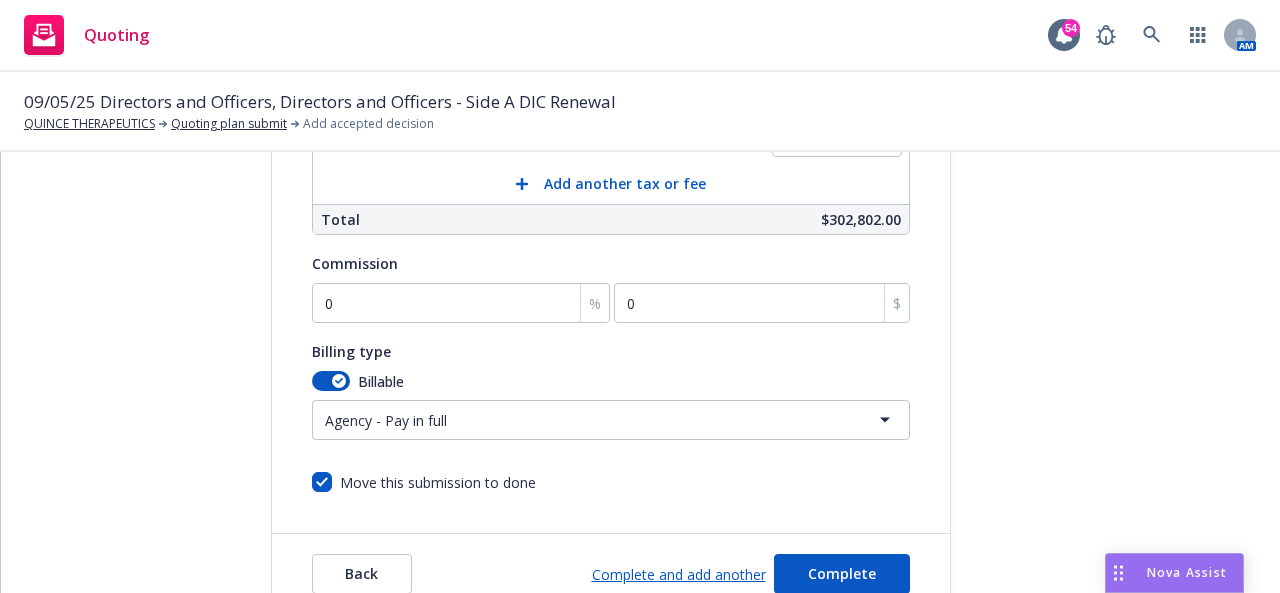 scroll, scrollTop: 659, scrollLeft: 0, axis: vertical 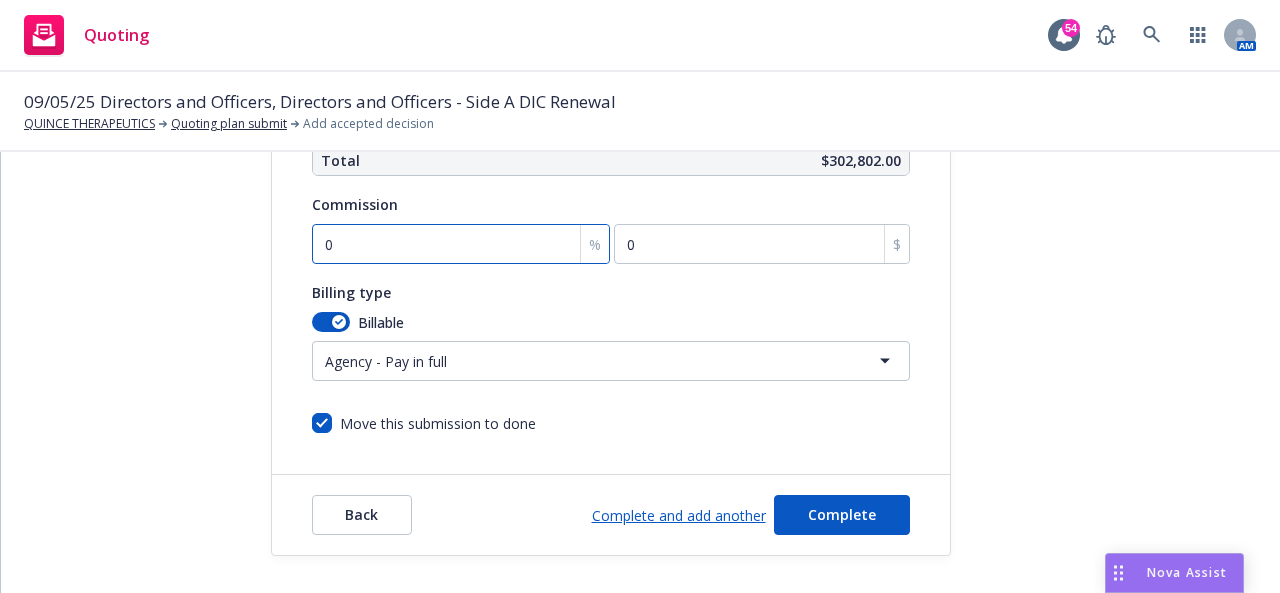 click on "0" at bounding box center (461, 244) 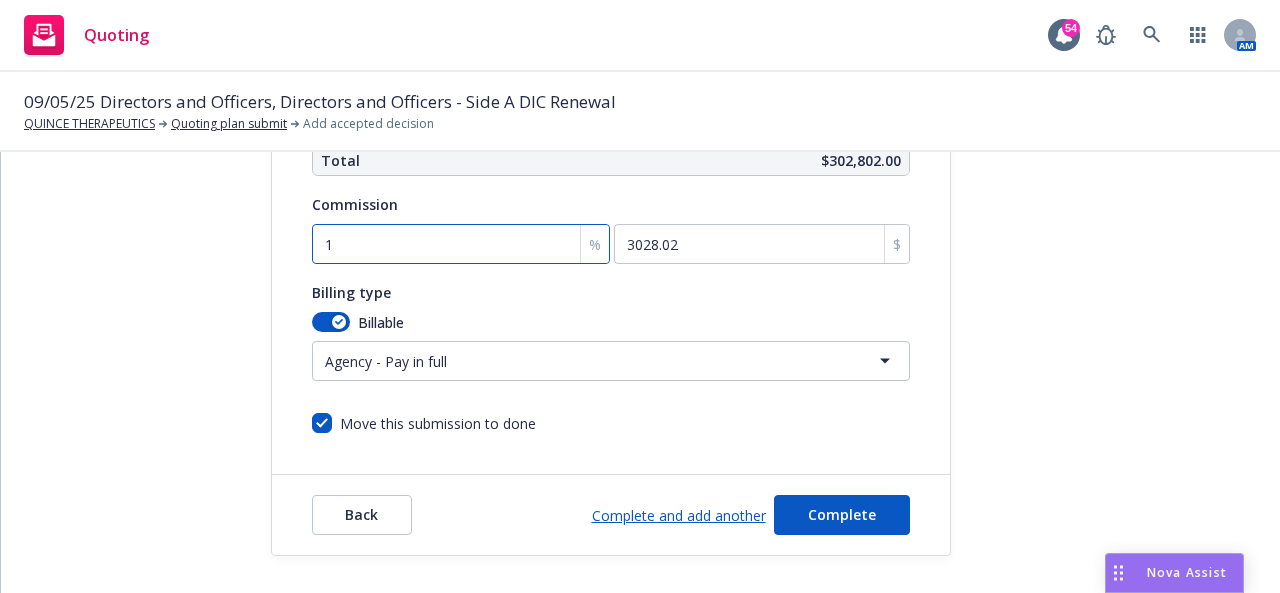 type on "15" 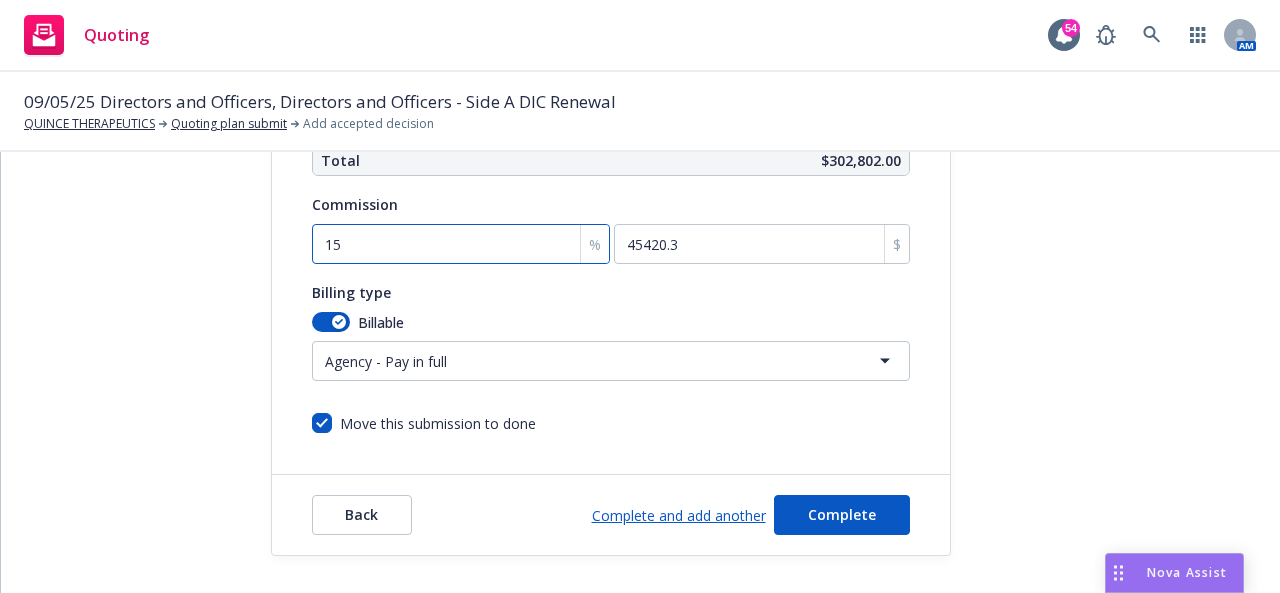 type on "15" 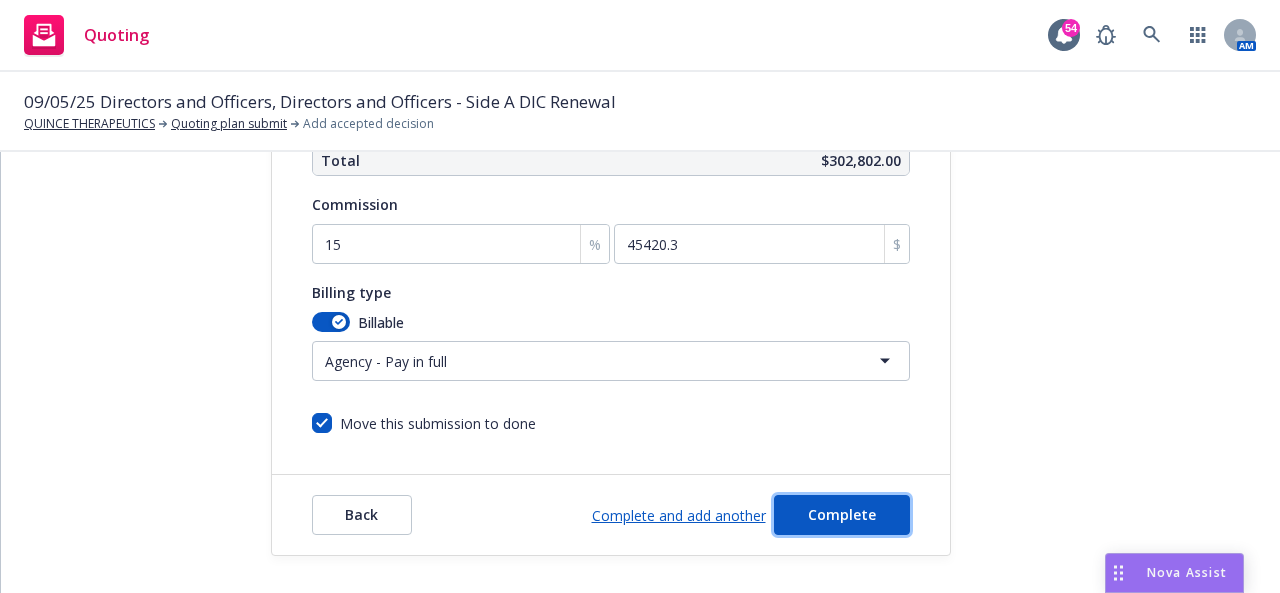 click on "Complete" at bounding box center (842, 514) 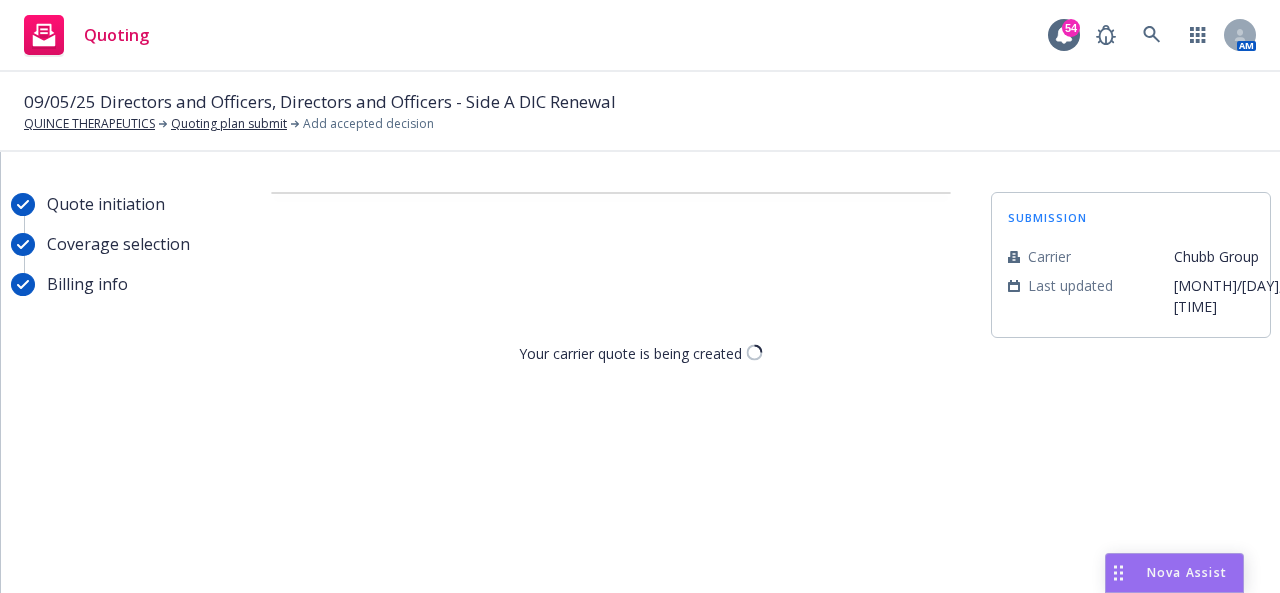 scroll, scrollTop: 0, scrollLeft: 0, axis: both 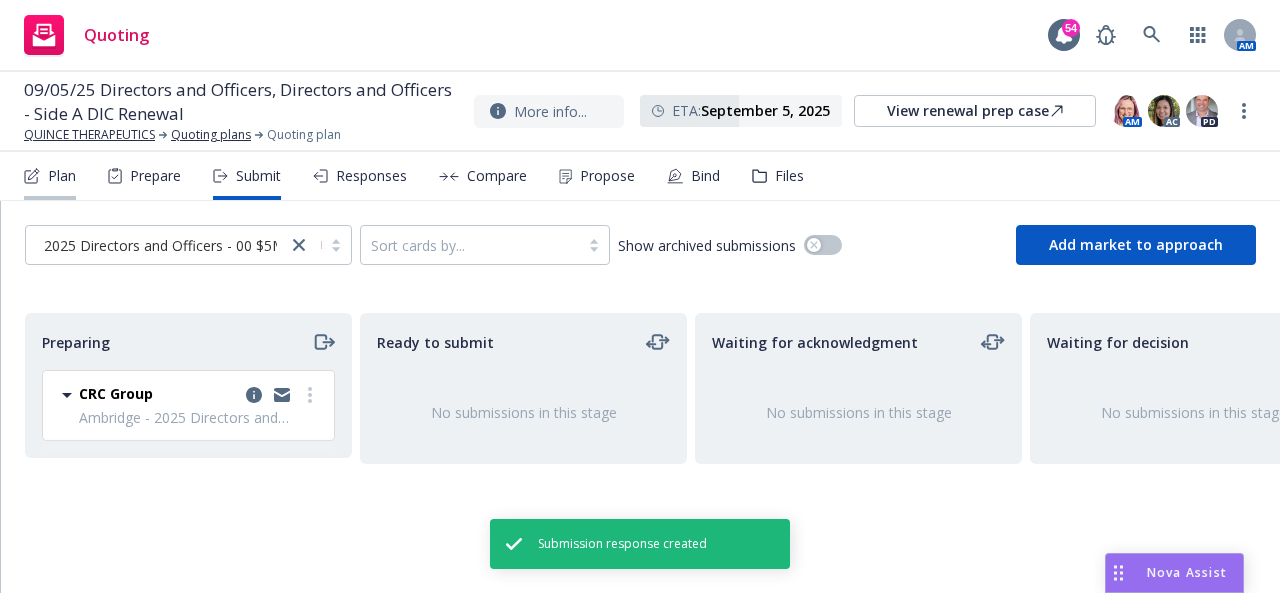 click on "Plan" at bounding box center (62, 176) 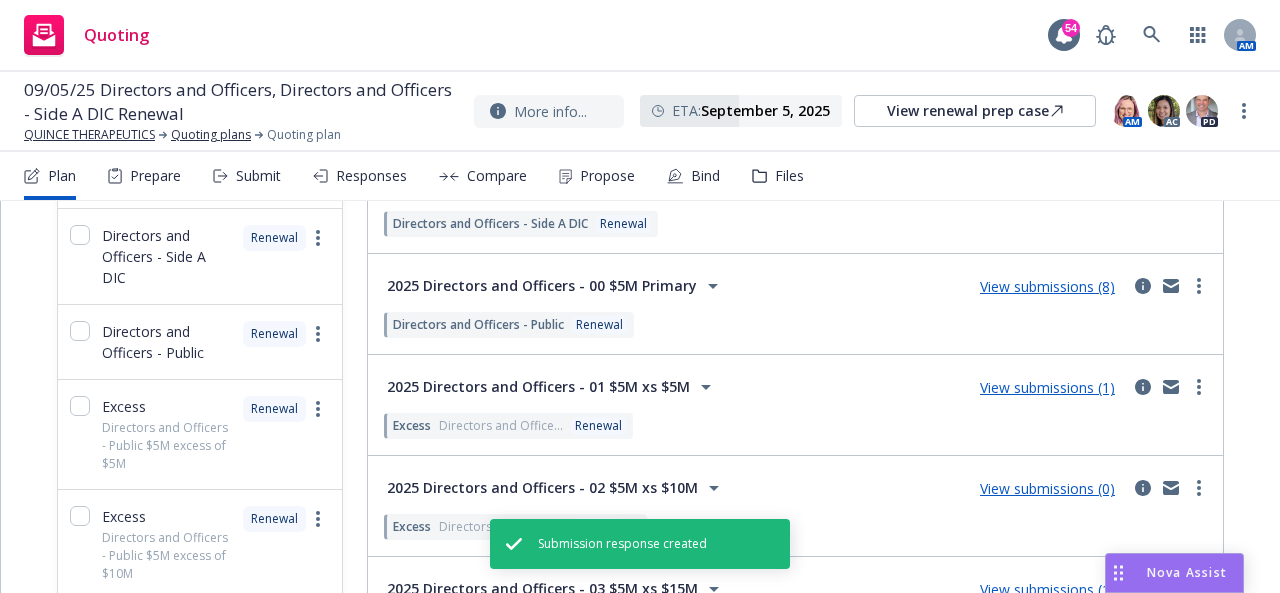 scroll, scrollTop: 400, scrollLeft: 0, axis: vertical 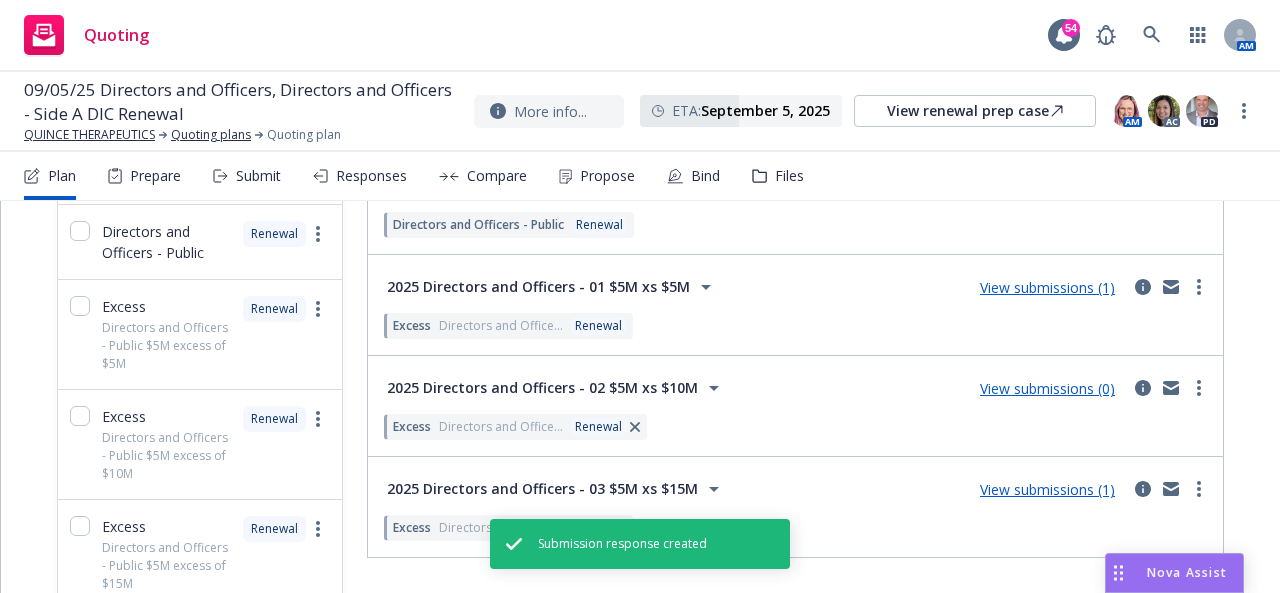 click on "View submissions (1)" at bounding box center (1047, 287) 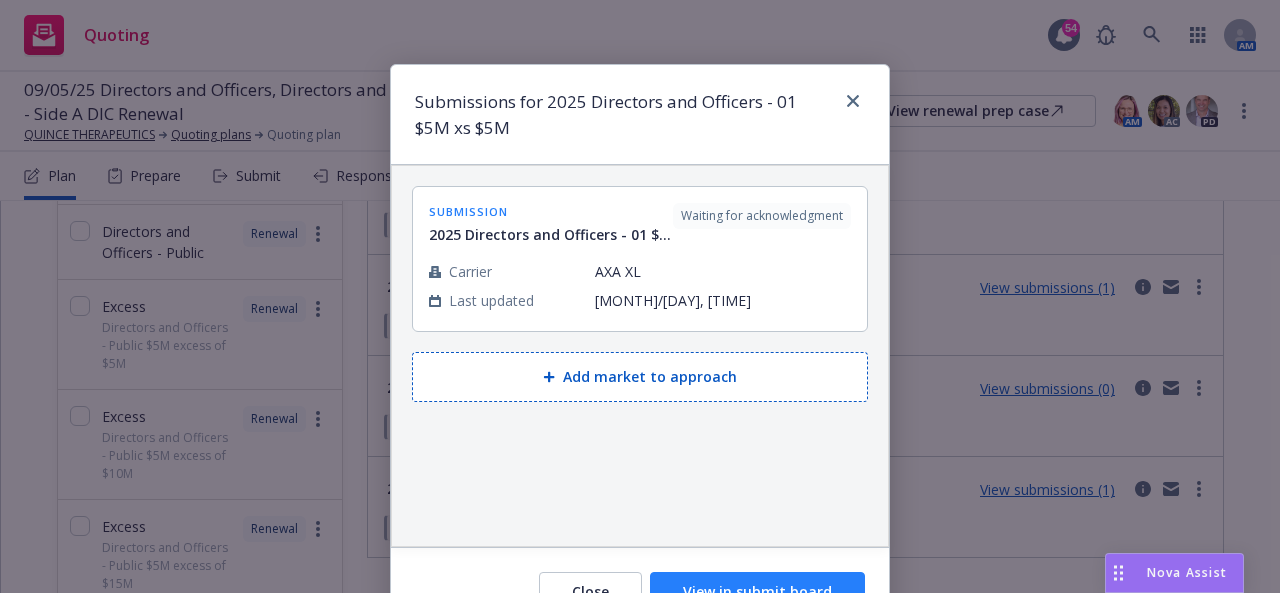 click on "View in submit board" at bounding box center (757, 592) 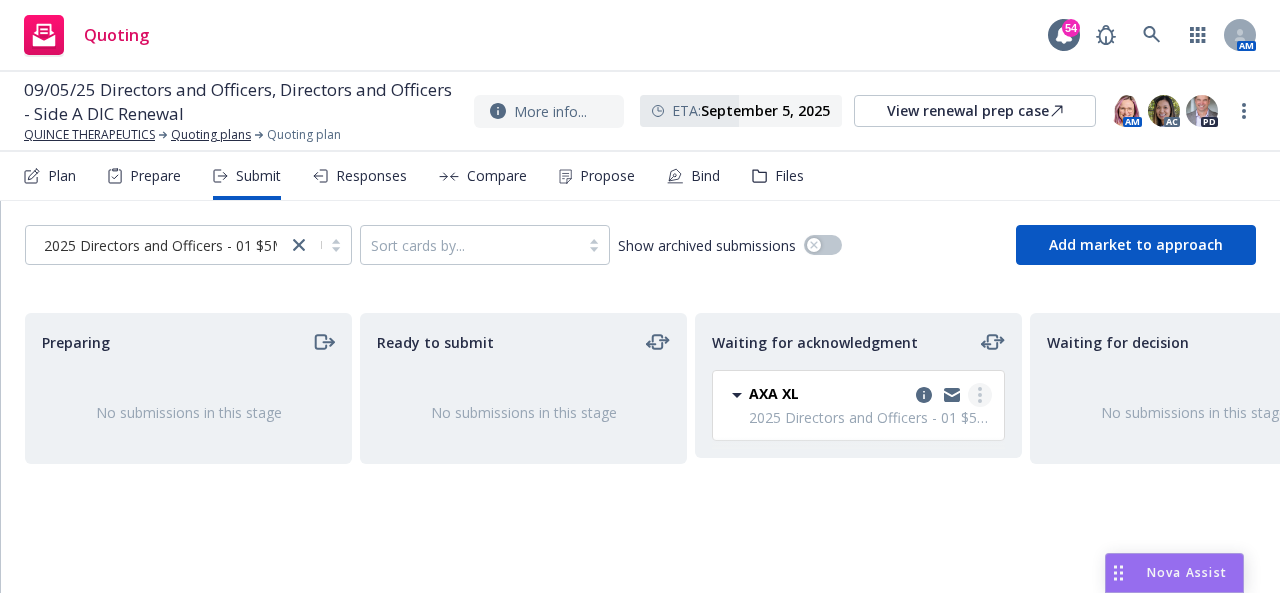 click at bounding box center [980, 395] 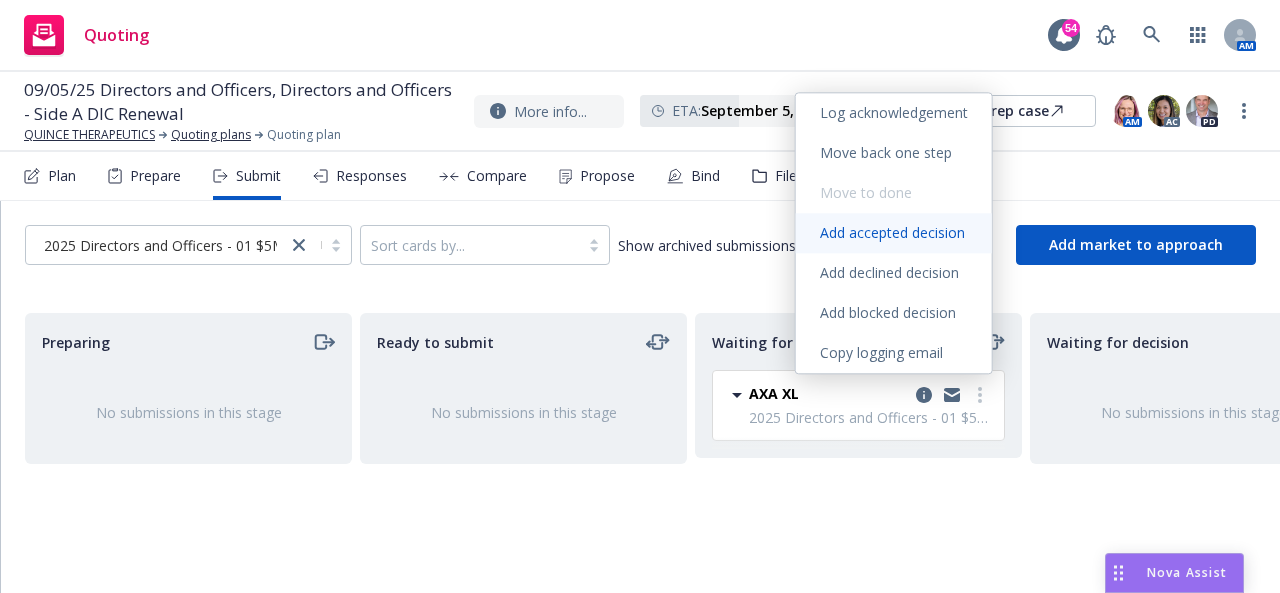 click on "Add accepted decision" at bounding box center (892, 232) 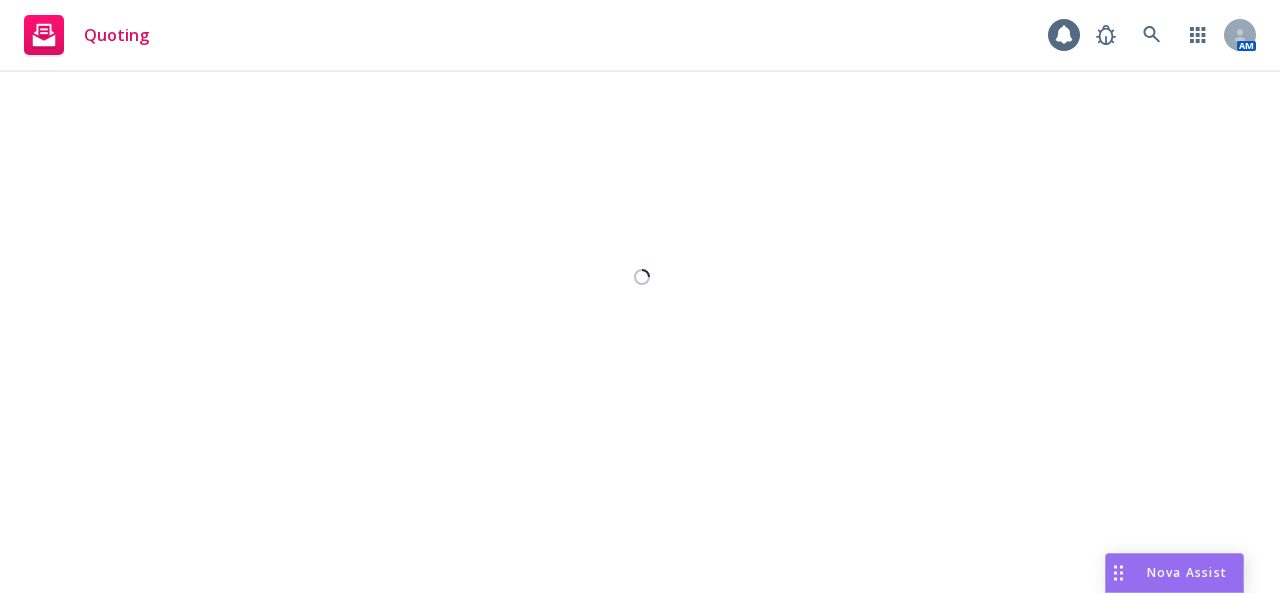 select on "12" 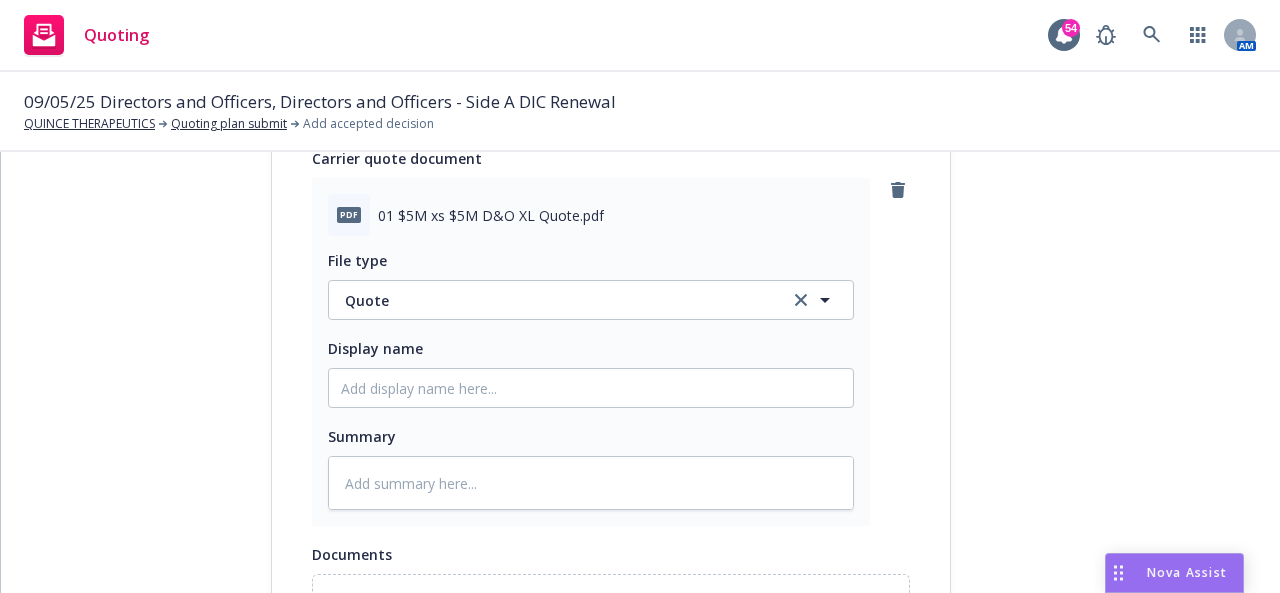 scroll, scrollTop: 1200, scrollLeft: 0, axis: vertical 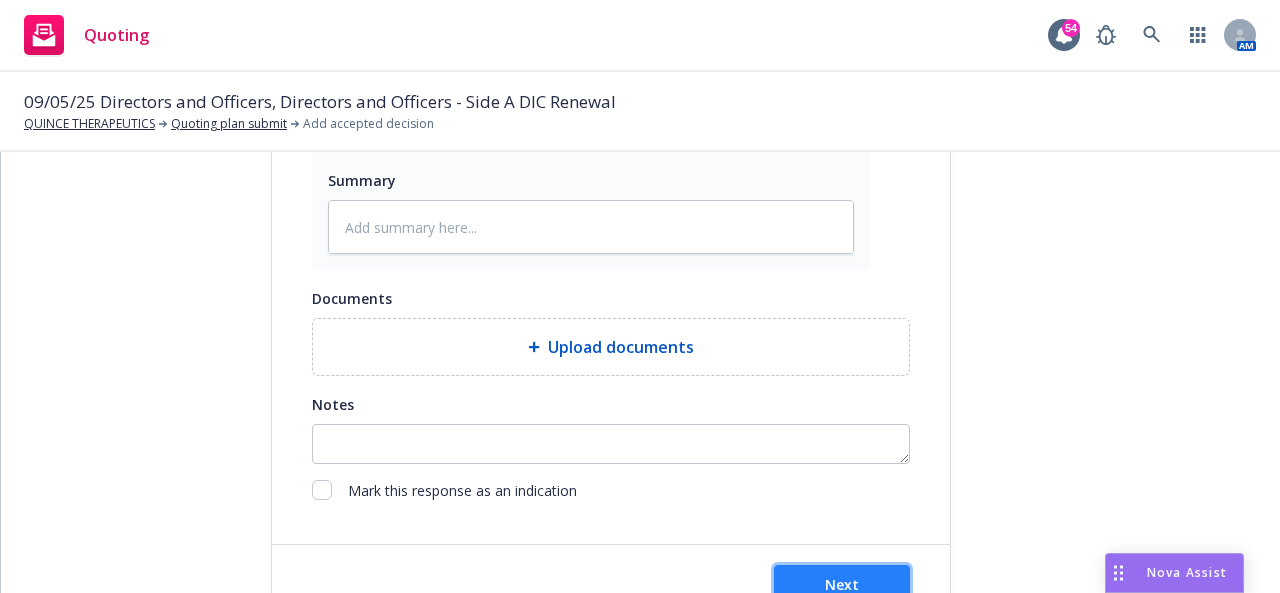 click on "Next" at bounding box center (842, 584) 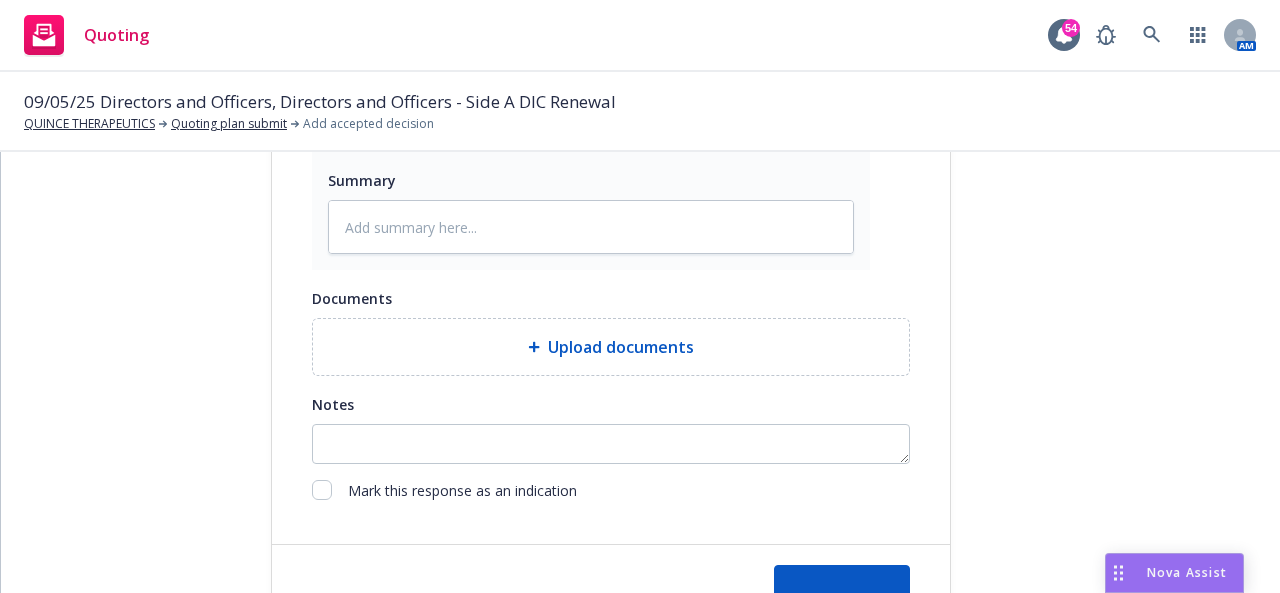type on "x" 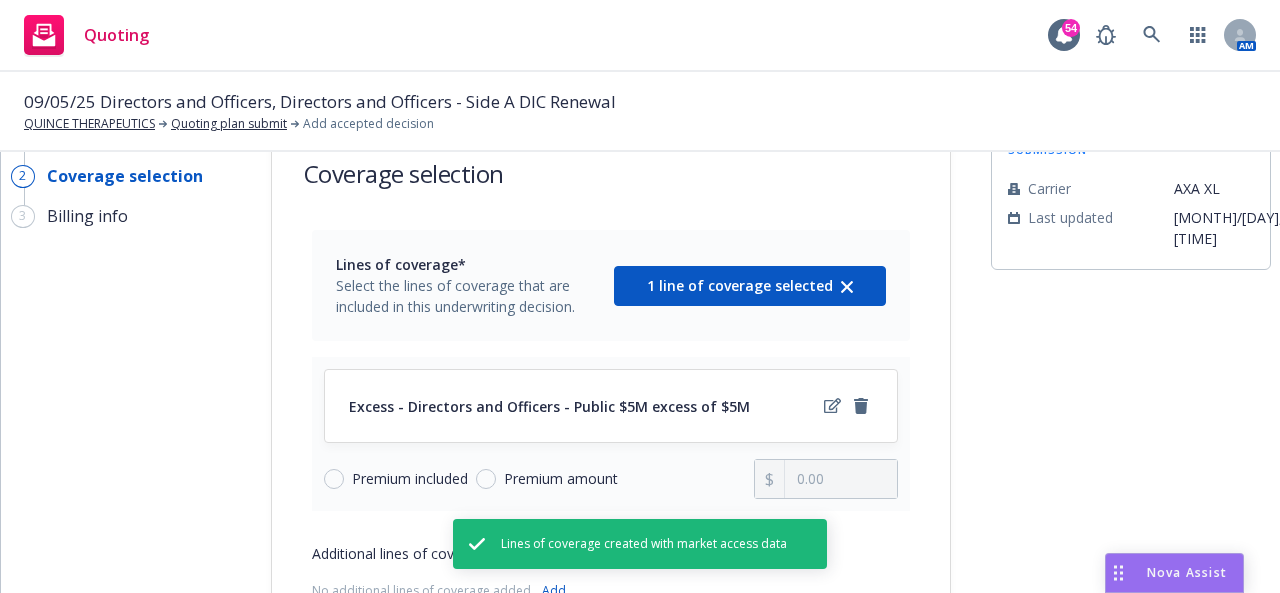 scroll, scrollTop: 100, scrollLeft: 0, axis: vertical 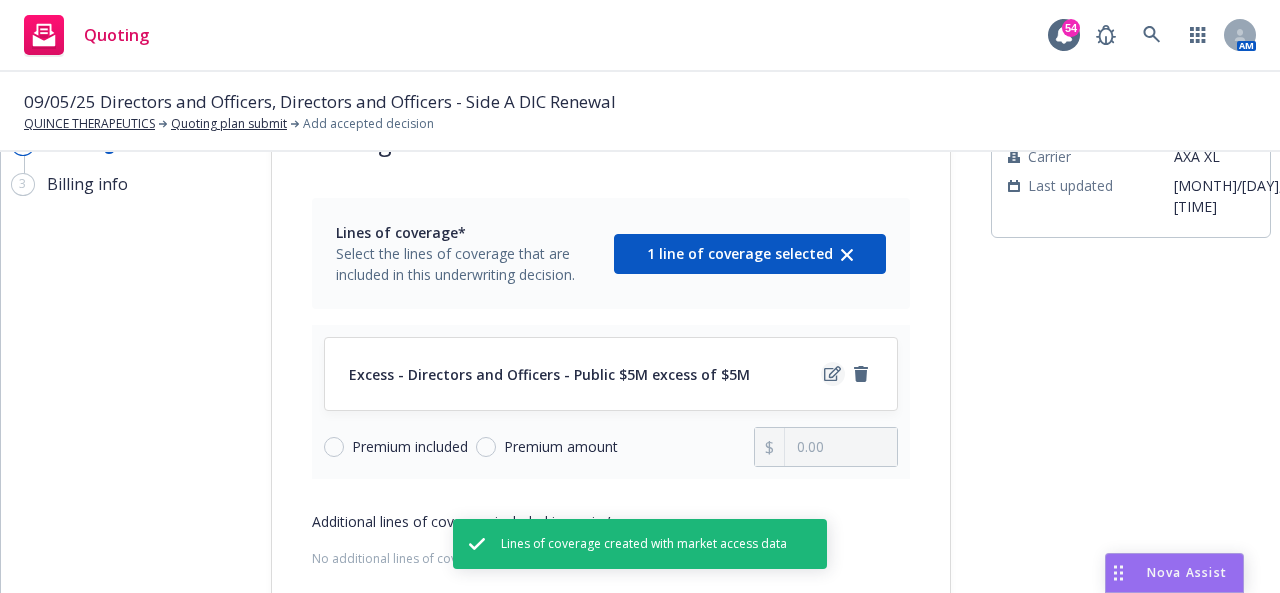 click 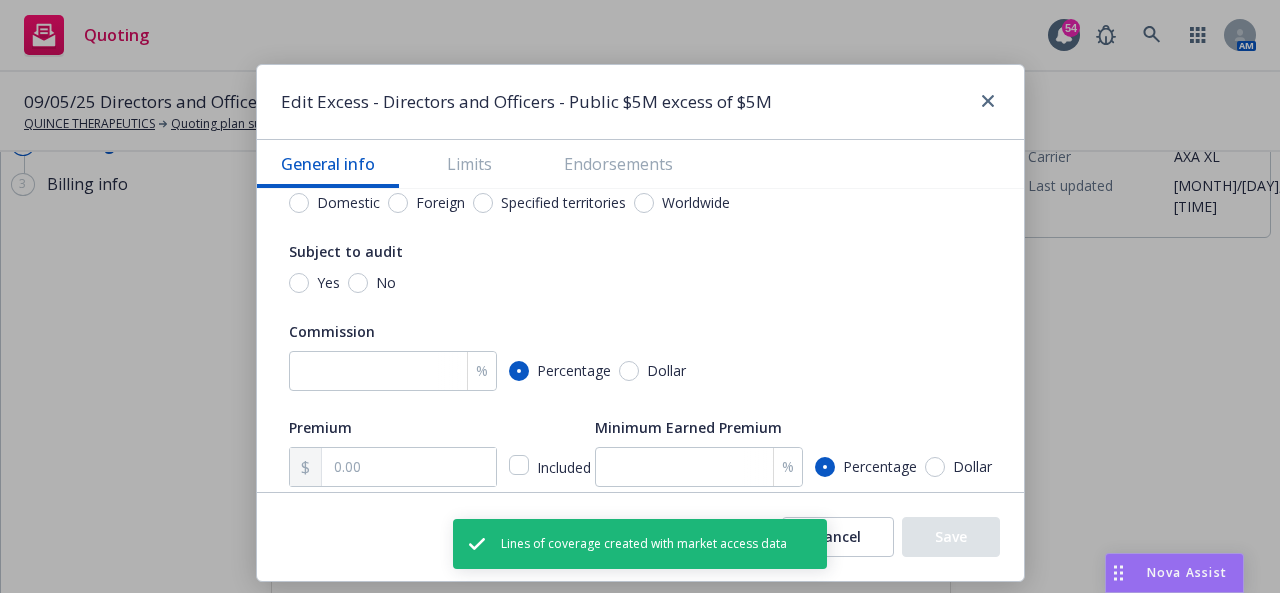 scroll, scrollTop: 300, scrollLeft: 0, axis: vertical 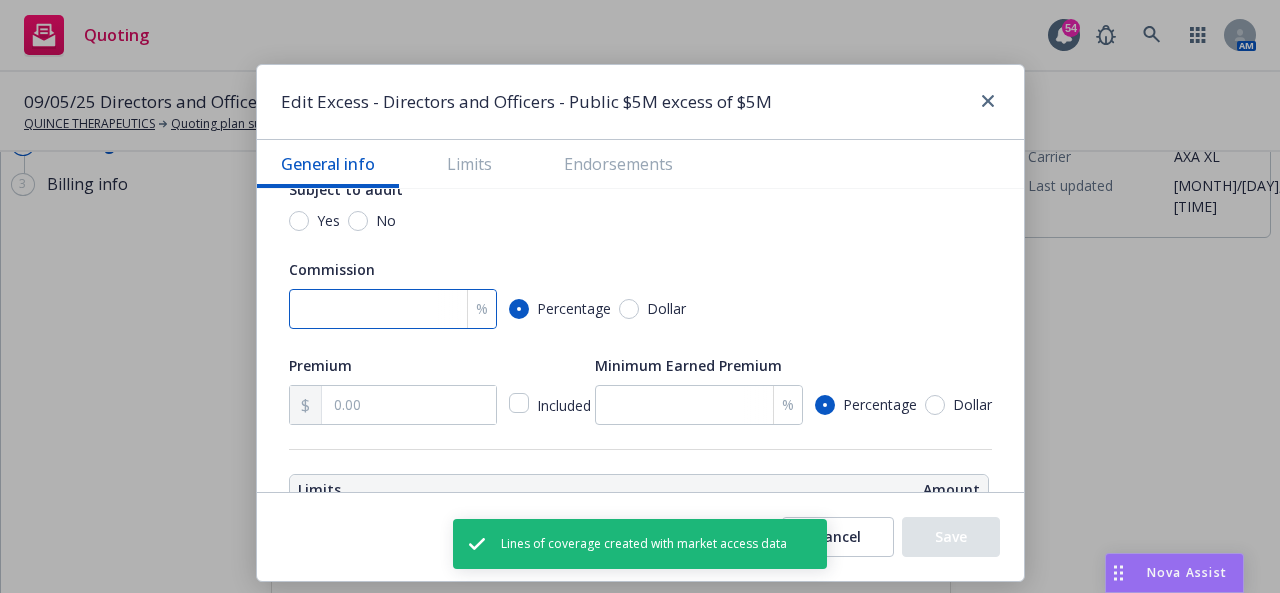 click at bounding box center (393, 309) 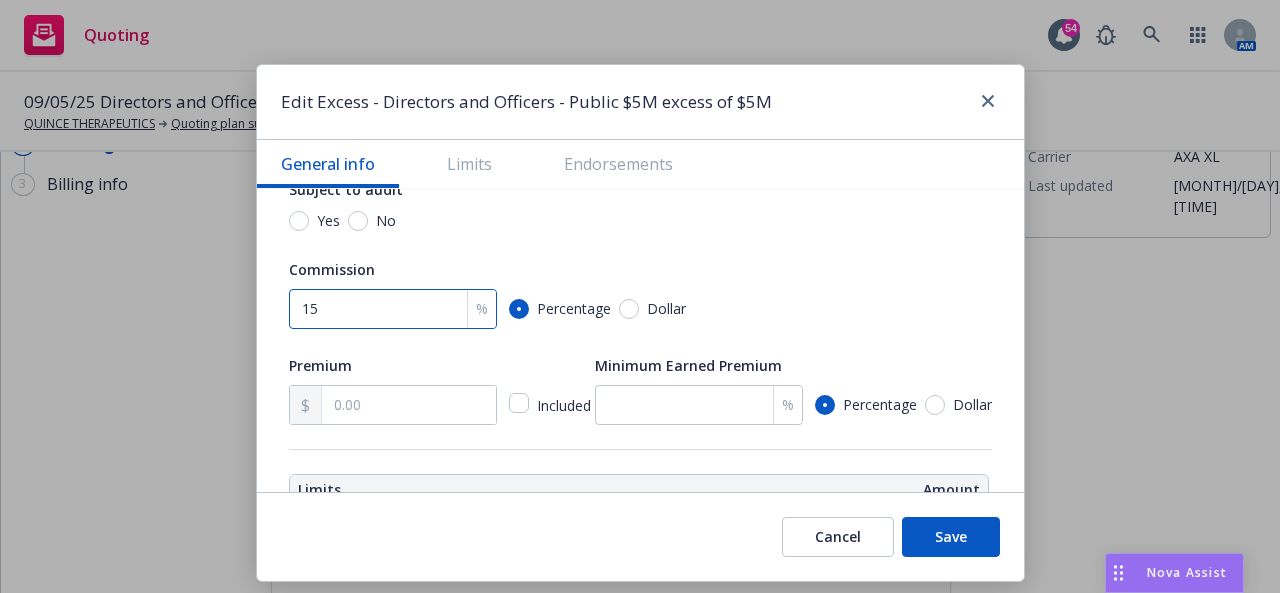 type on "15" 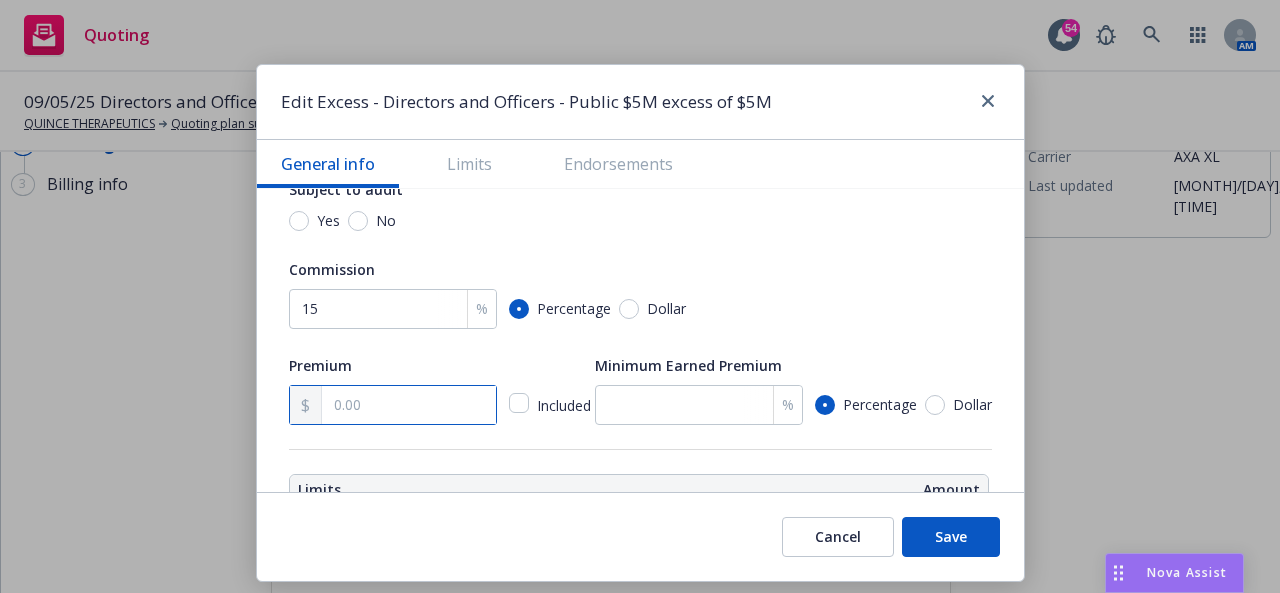 click at bounding box center [408, 405] 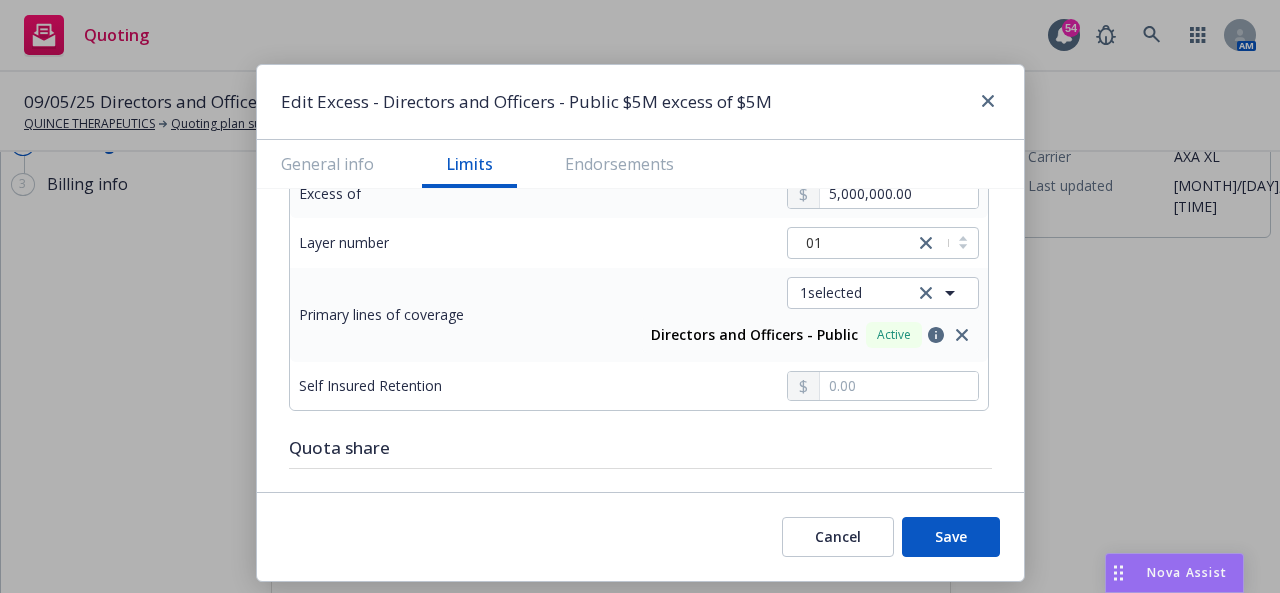 scroll, scrollTop: 700, scrollLeft: 0, axis: vertical 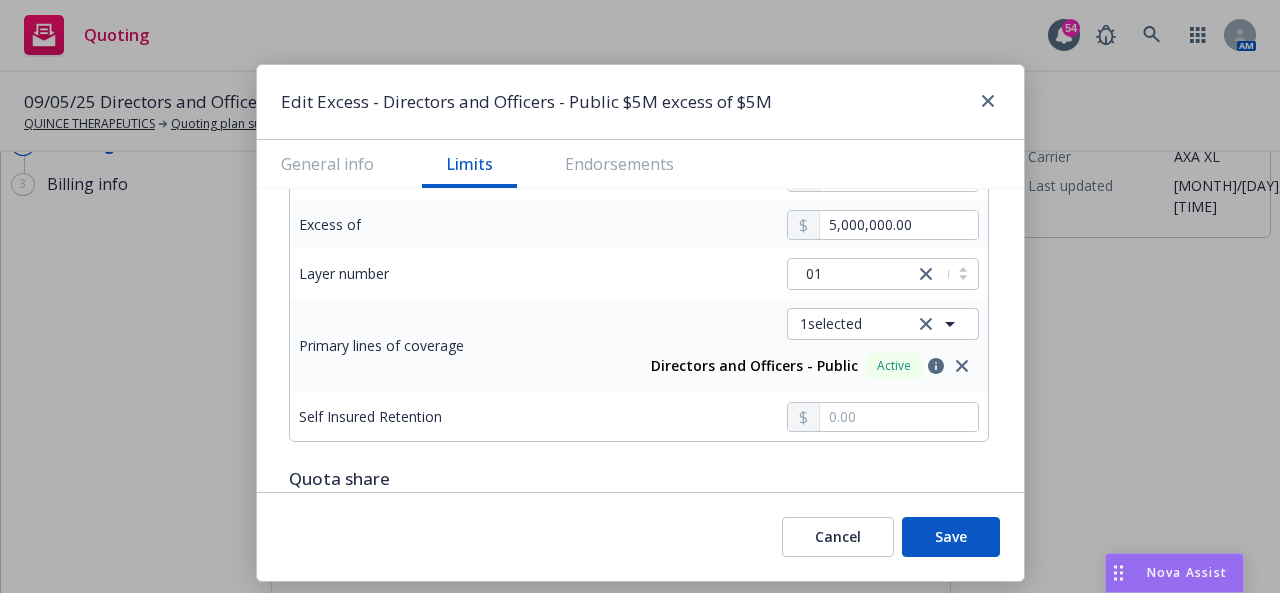 type on "221,820.00" 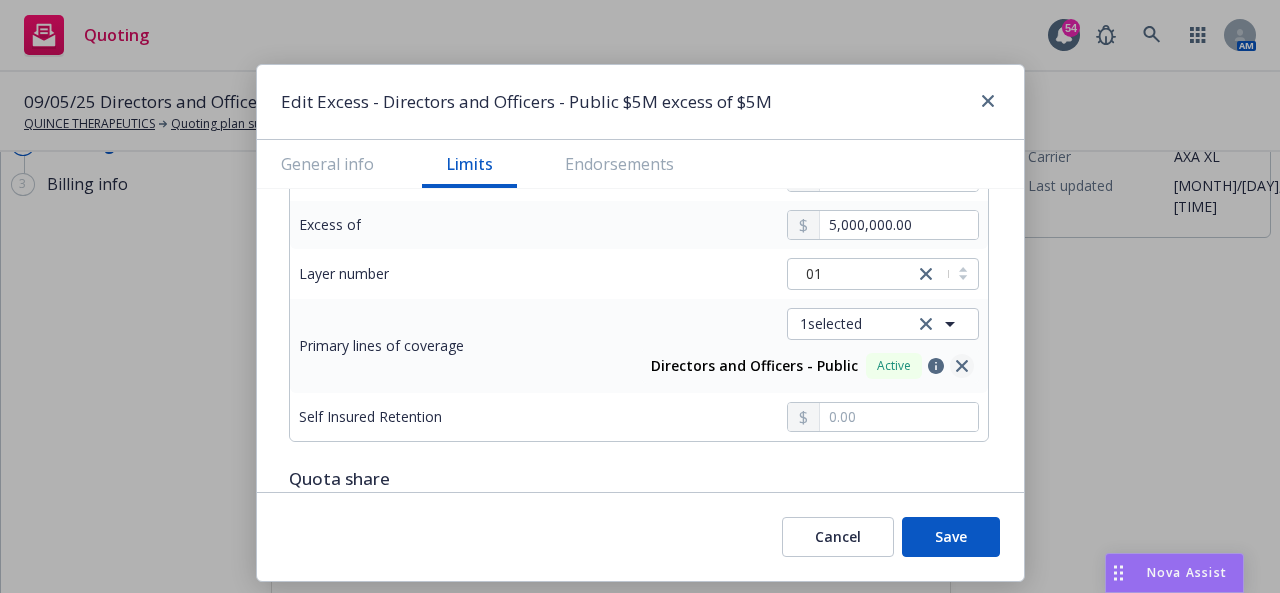 click 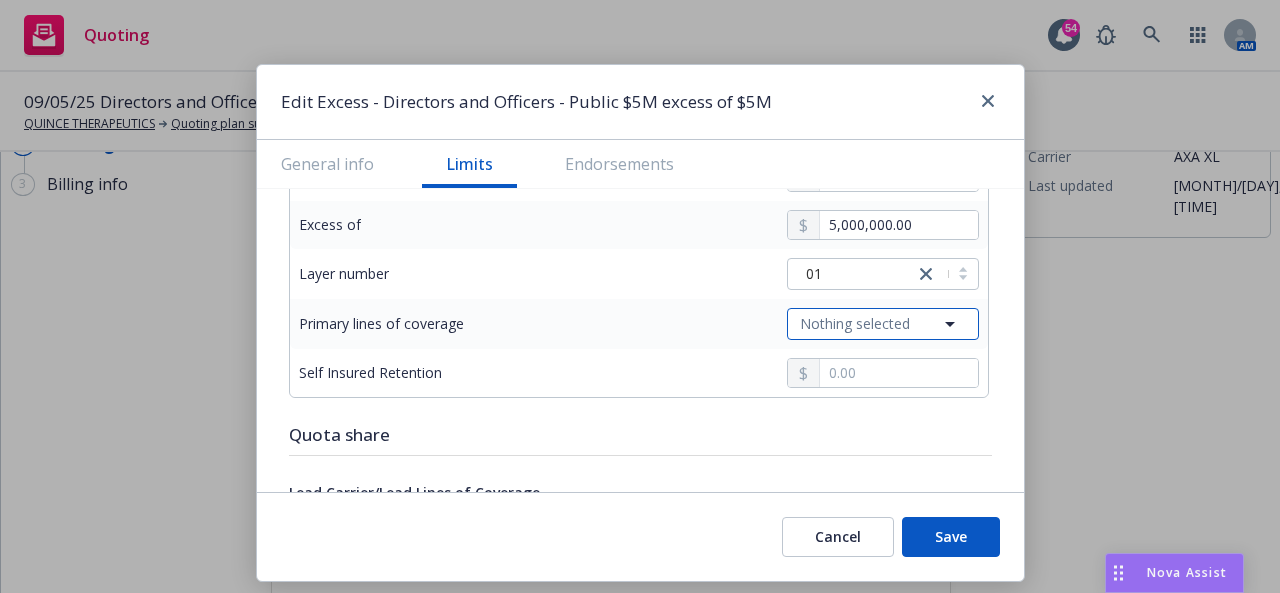 click 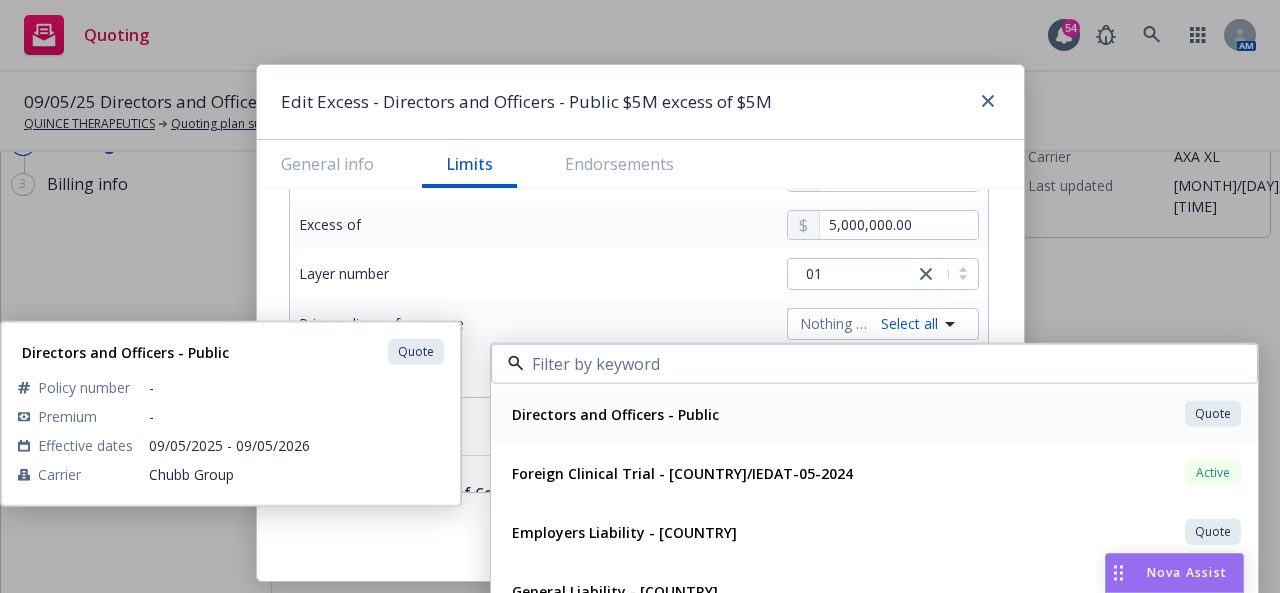 click on "Directors and Officers - Public Quote" at bounding box center [874, 414] 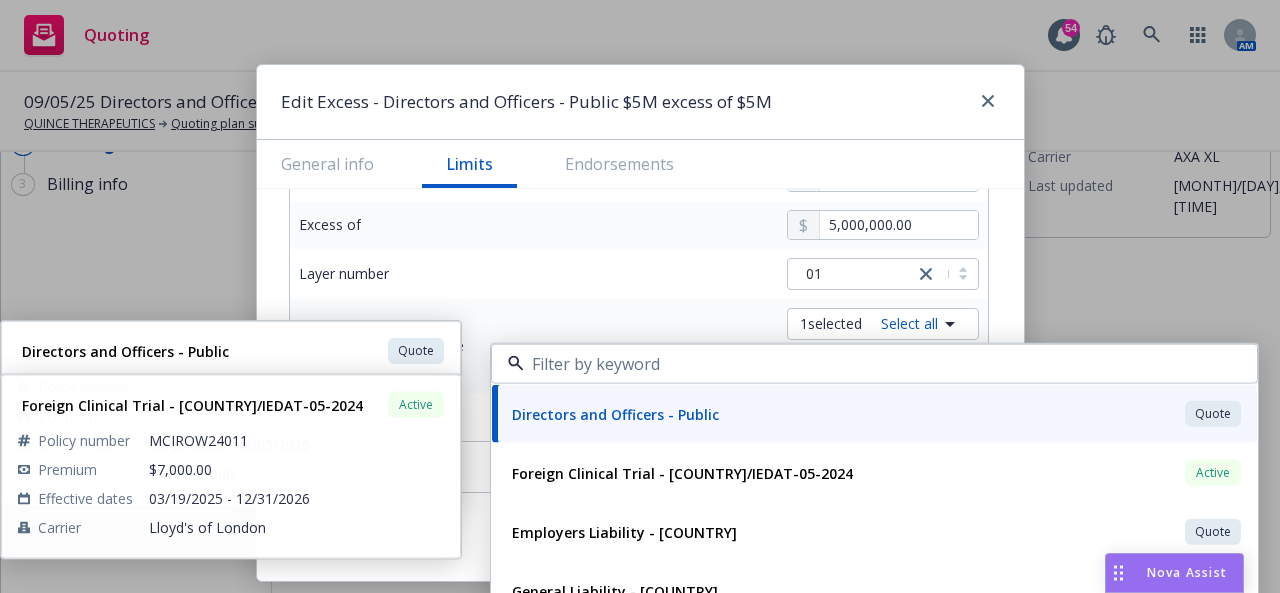 click on "Directors and Officers - Public" at bounding box center (613, 413) 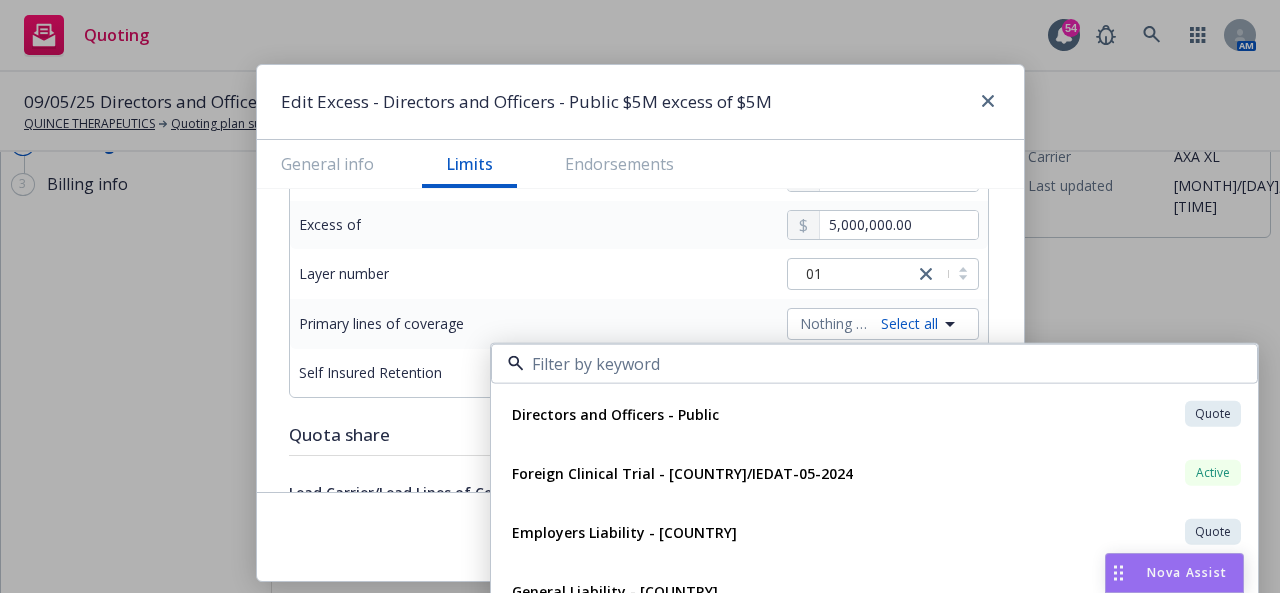 click on "Display name $5M excess of $5M Coverage trigger Claims-Made Occurrence Claims-Made and Reported Coverage territory Domestic Foreign Specified territories Worldwide Subject to audit Yes No Commission 15 % Percentage Dollar Premium [PRICE] Included Minimum Earned Premium % Percentage Dollar Limits Amount Aggregate Limit 5,000,000.00 Each Occurrence Excess of 5,000,000.00 Layer number 01 Primary lines of coverage 1 selected Select all Directors and Officers - Public Quote Directors and Officers - Public Quote Policy number - Premium - Effective dates [DATE] - [DATE] Carrier Chubb Group Foreign Clinical Trial - [COUNTRY]/IEDAT-05-2024 Active Policy number MCIROW24011 Premium $7,000.00 Effective dates [DATE] - [DATE] Carrier Lloyd's of London Employers Liability - [COUNTRY] Quote Policy number - Premium - Effective dates [DATE] - [DATE] Carrier Hartford Insurance Group General Liability - [COUNTRY] Quote Policy number - Premium - Effective dates Carrier Quote" at bounding box center [640, 1270] 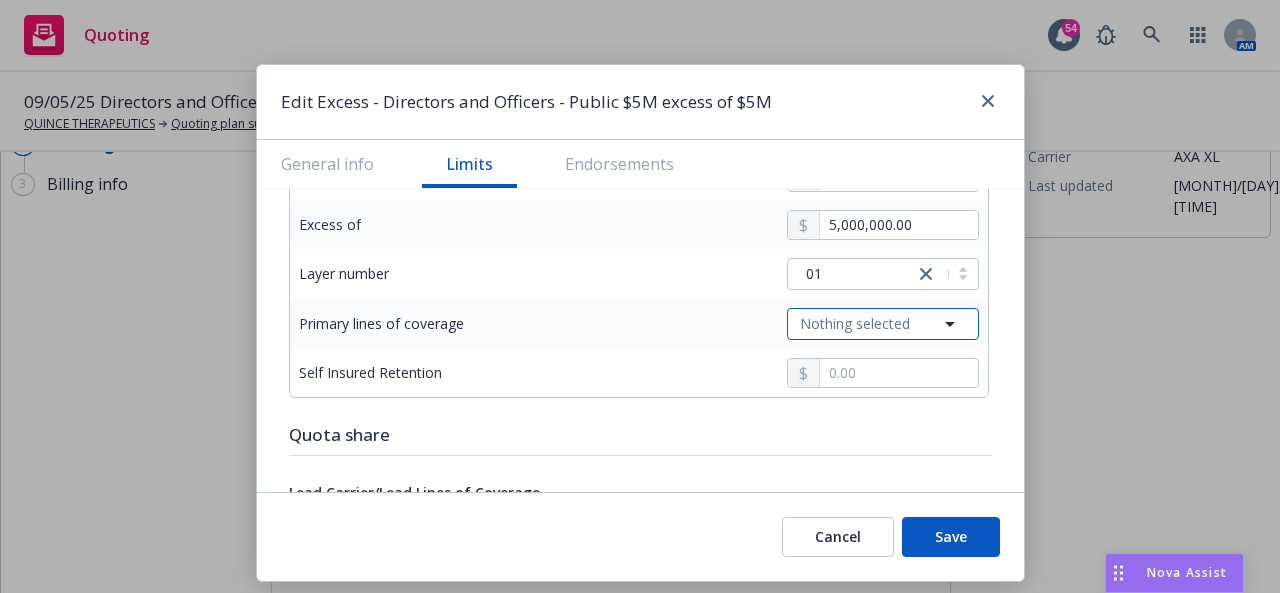 click 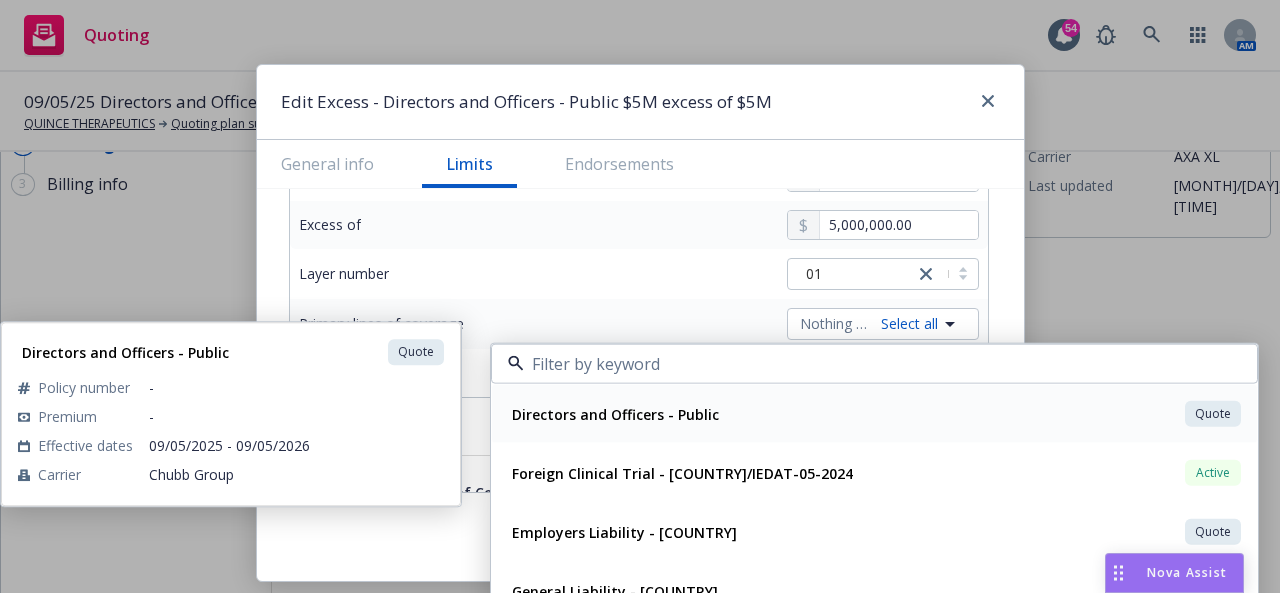 click on "Directors and Officers - Public Quote" at bounding box center (874, 414) 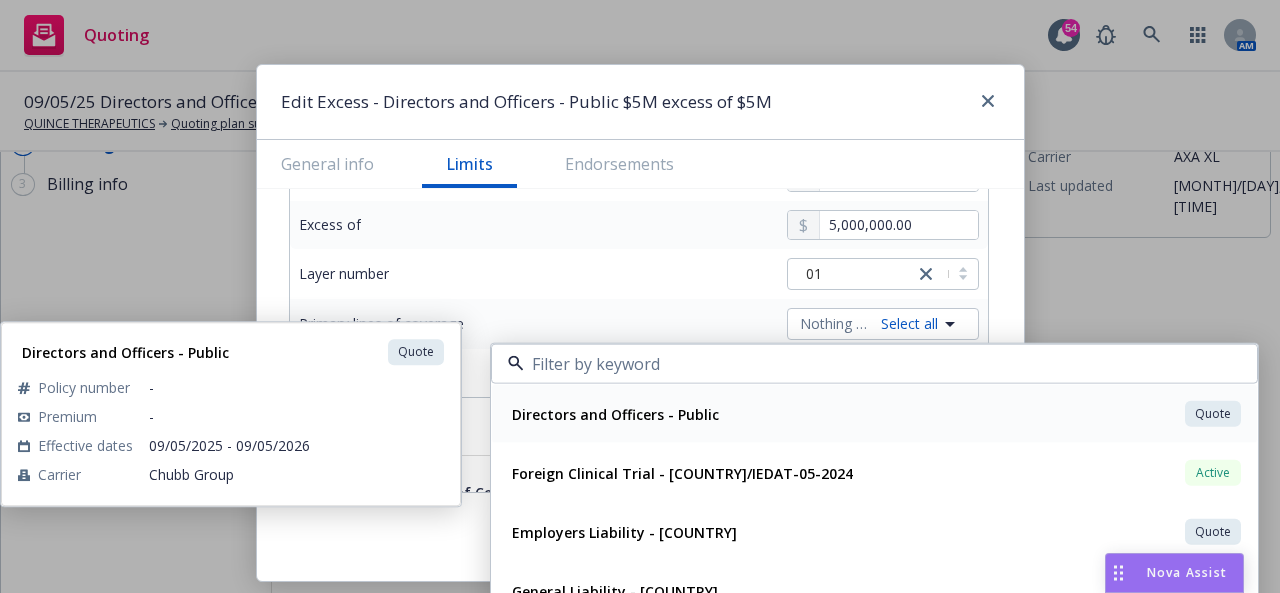type on "Directors and Officers - Public $5M excess of $5M" 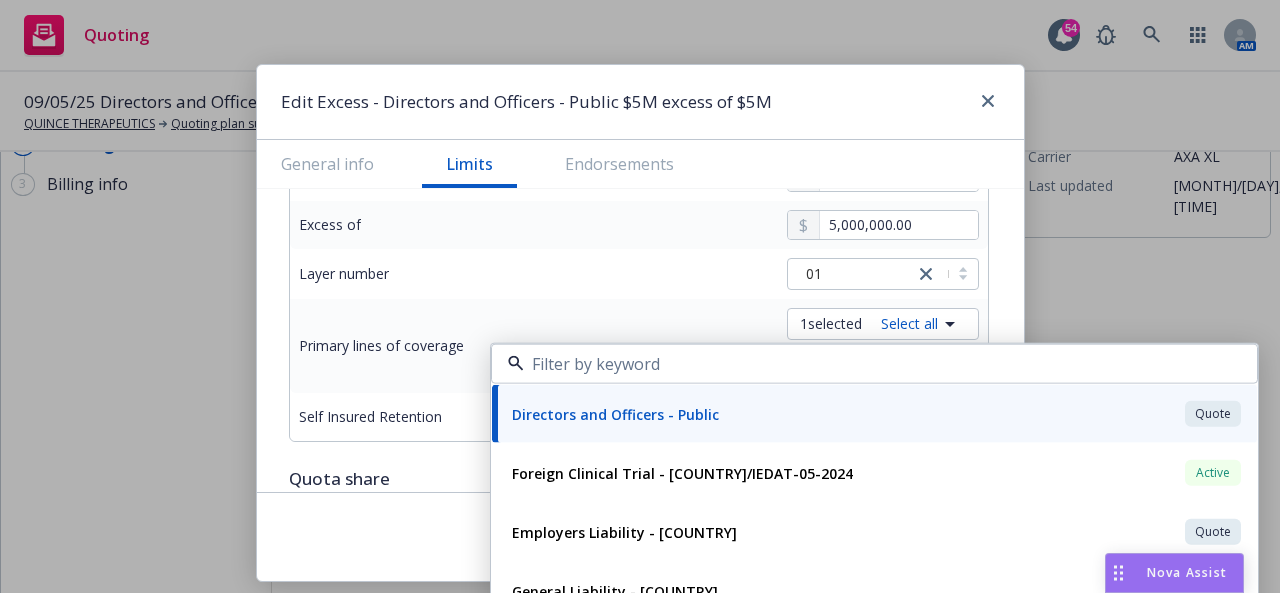 click on "Display name Directors and Officers - Public $5M excess of $5M Coverage trigger Claims-Made Occurrence Claims-Made and Reported Coverage territory Domestic Foreign Specified territories Worldwide Subject to audit Yes No Commission 15 % Percentage Dollar Premium [PRICE] Included Minimum Earned Premium % Percentage Dollar Limits Amount Aggregate Limit 5,000,000.00 Each Occurrence Excess of 5,000,000.00 Layer number 01 Primary lines of coverage 1 selected Select all Directors and Officers - Public Quote Directors and Officers - Public Quote Policy number - Premium - Effective dates [DATE] - [DATE] Carrier Chubb Group Foreign Clinical Trial - [COUNTRY]/IEDAT-05-2024 Active Policy number MCIROW24011 Premium $7,000.00 Effective dates [DATE] - [DATE] Carrier Lloyd's of London Employers Liability - [COUNTRY] Quote Policy number - Premium - Effective dates [DATE] - [DATE] Carrier Hartford Insurance Group General Liability - [COUNTRY] Quote Policy number - Premium - Effective dates Carrier Quote" at bounding box center [640, 1292] 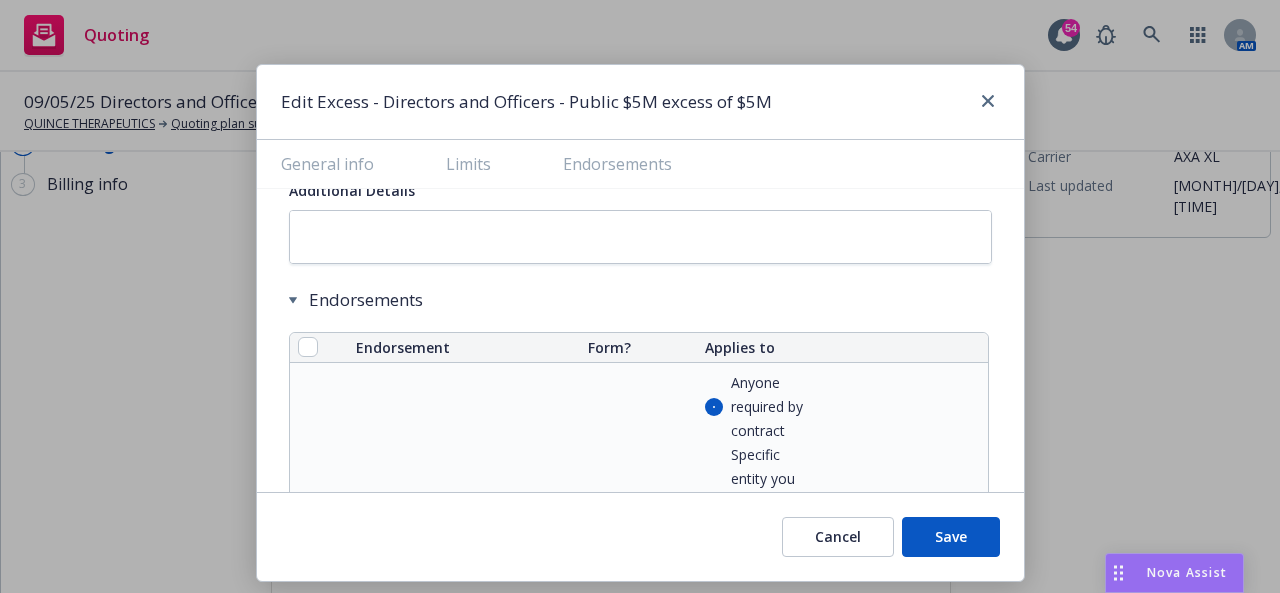scroll, scrollTop: 1300, scrollLeft: 0, axis: vertical 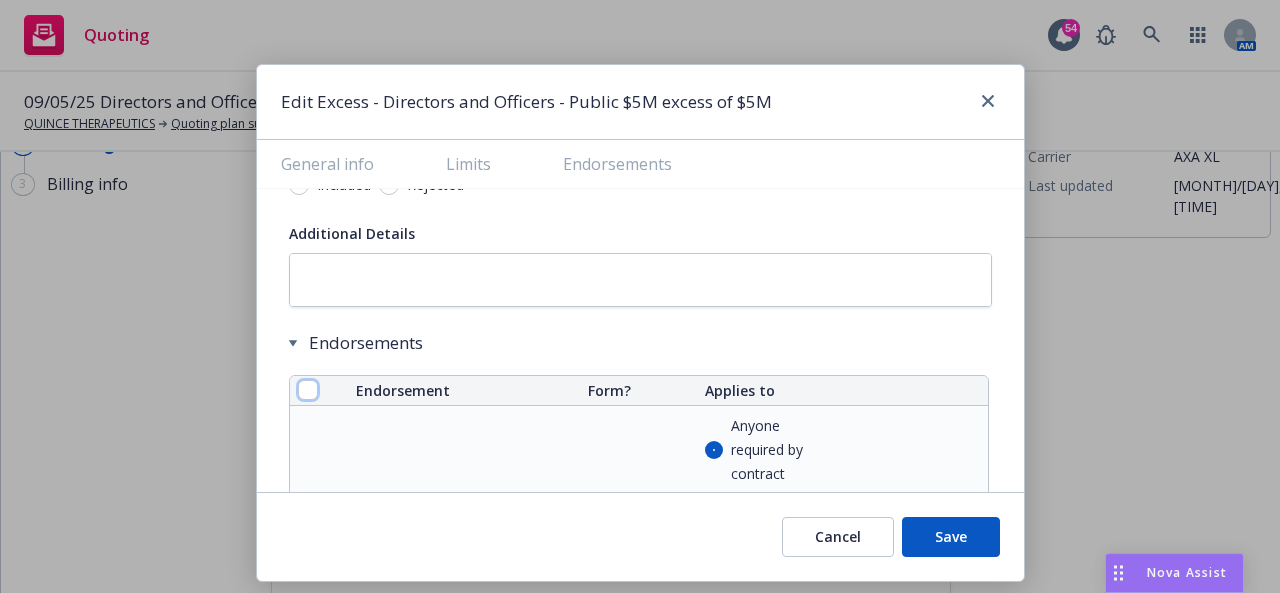 click at bounding box center (308, 390) 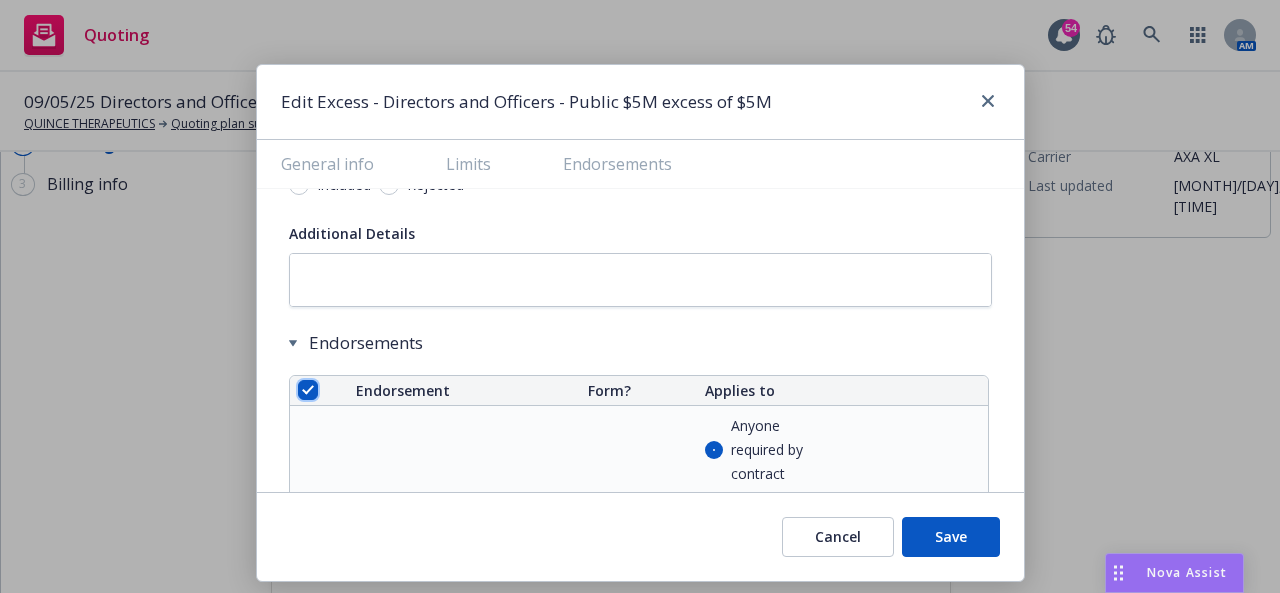 checkbox on "true" 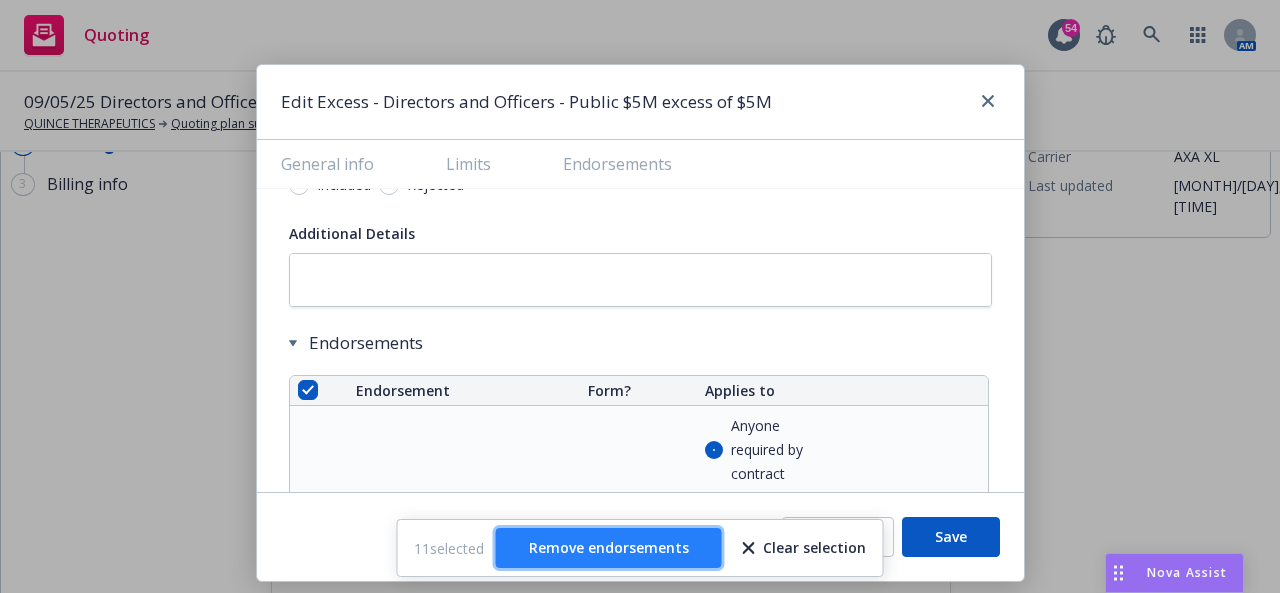 click on "Remove endorsements" at bounding box center (609, 547) 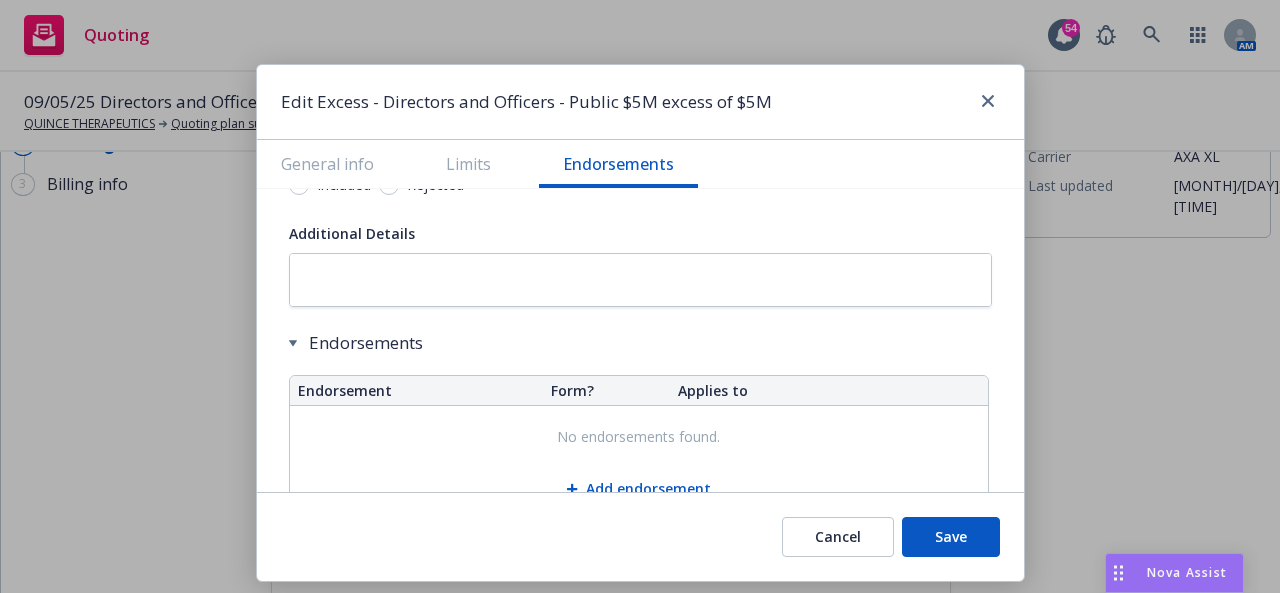 scroll, scrollTop: 1368, scrollLeft: 0, axis: vertical 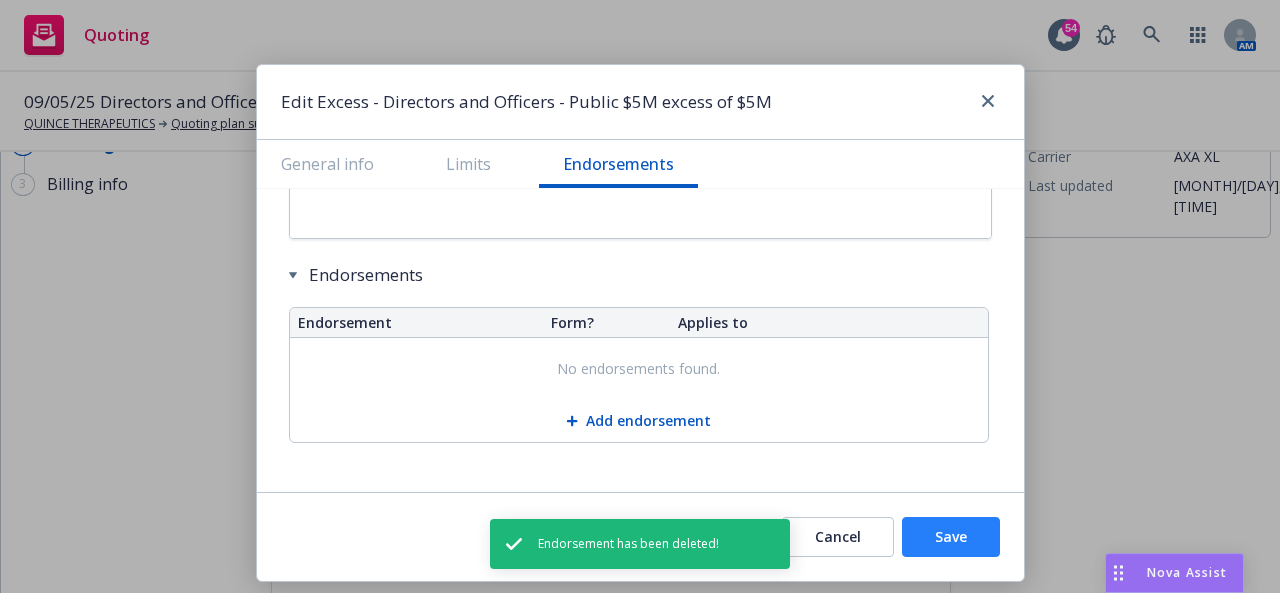 click on "Save" at bounding box center [951, 537] 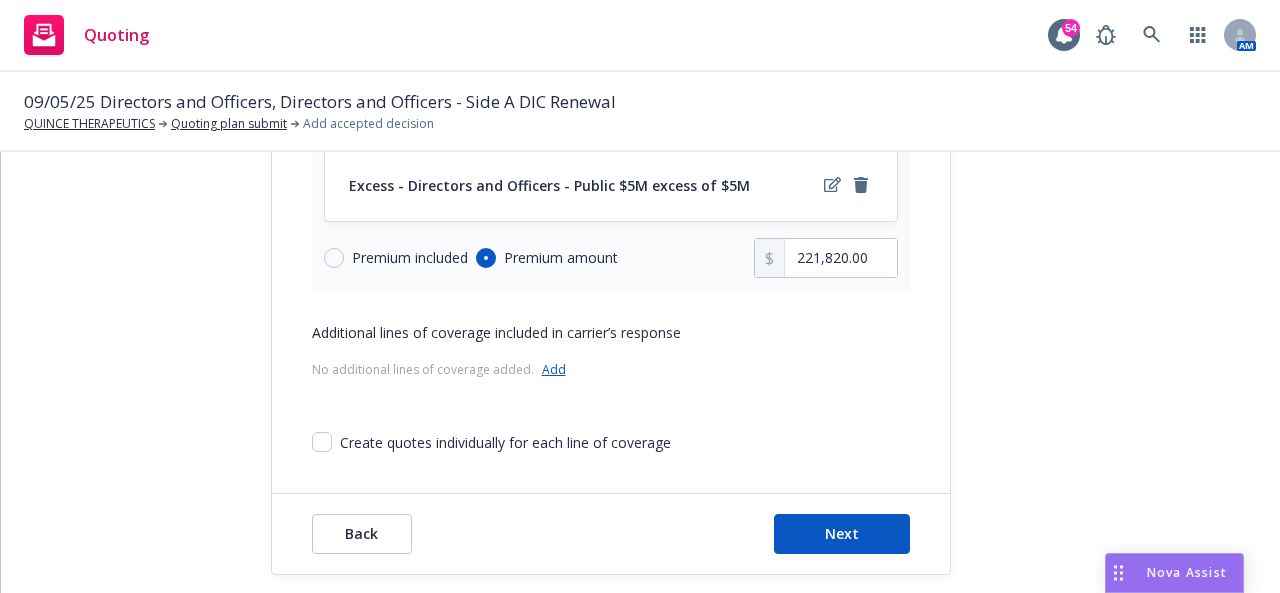 scroll, scrollTop: 300, scrollLeft: 0, axis: vertical 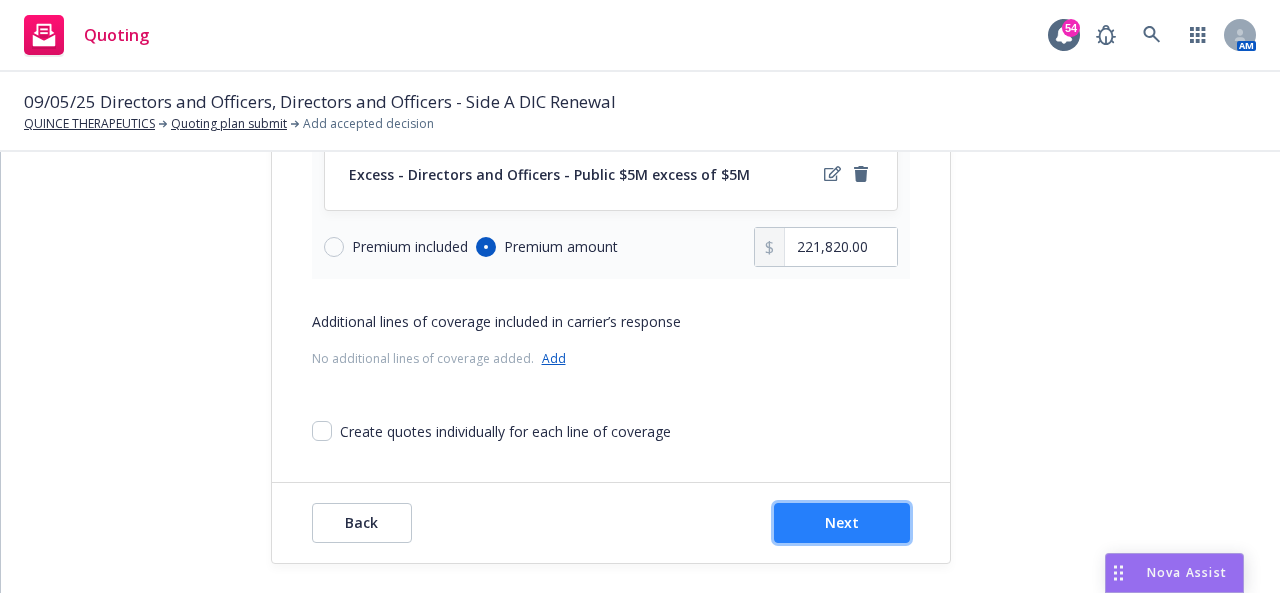 click on "Next" at bounding box center [842, 523] 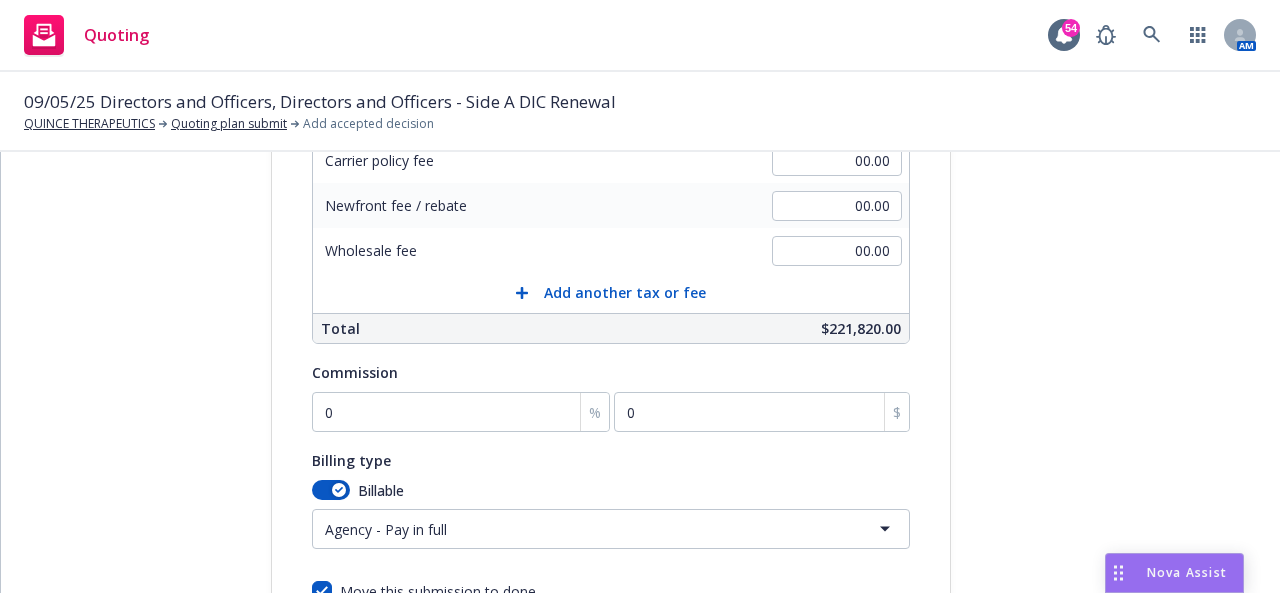 scroll, scrollTop: 500, scrollLeft: 0, axis: vertical 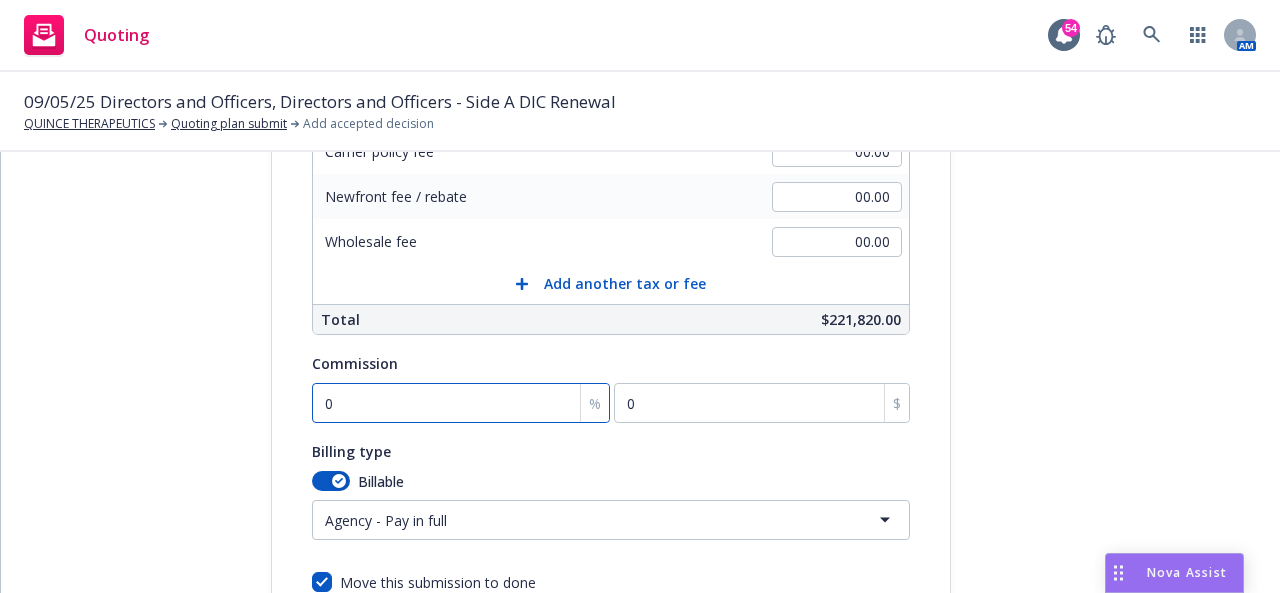 click on "0" at bounding box center (461, 403) 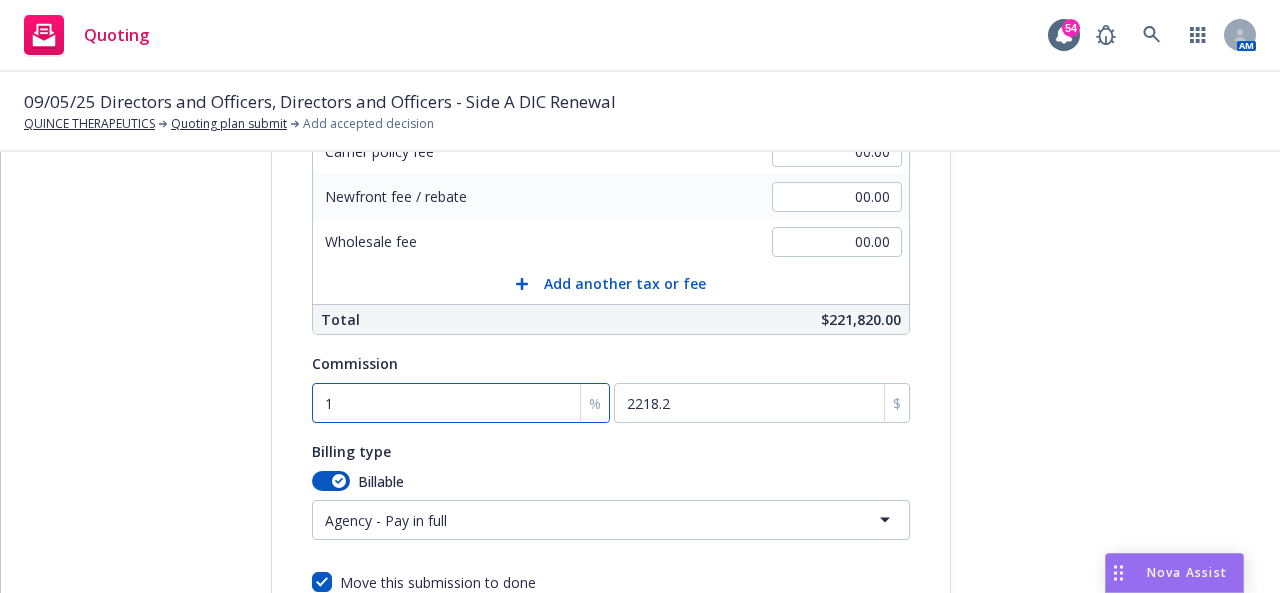 type on "15" 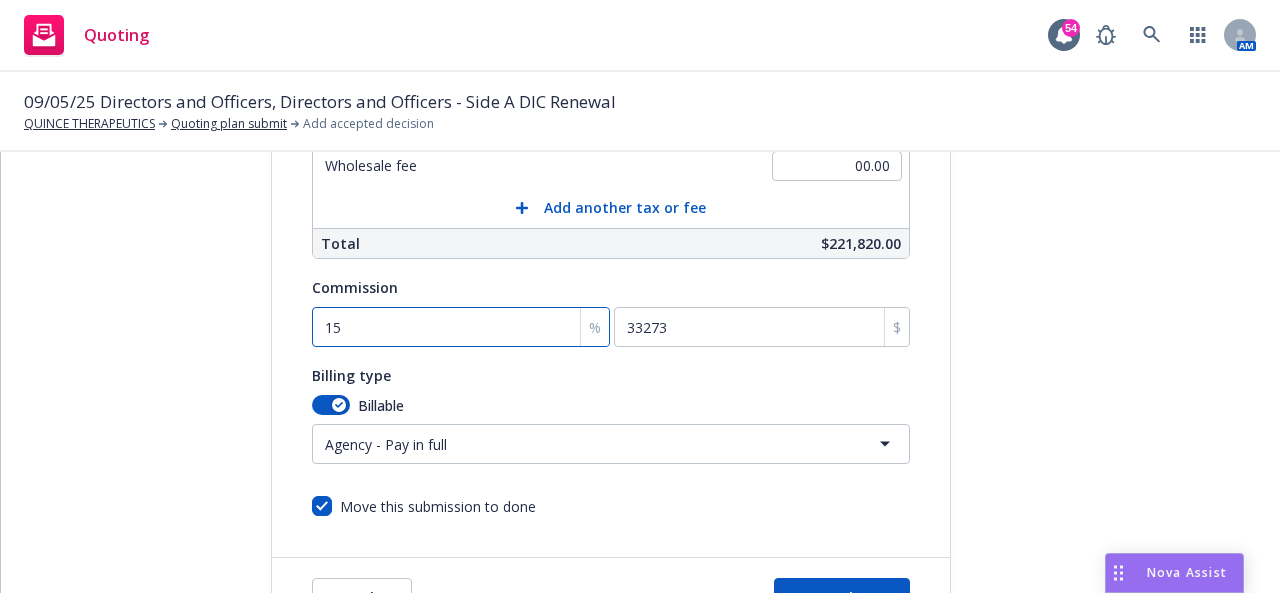 scroll, scrollTop: 674, scrollLeft: 0, axis: vertical 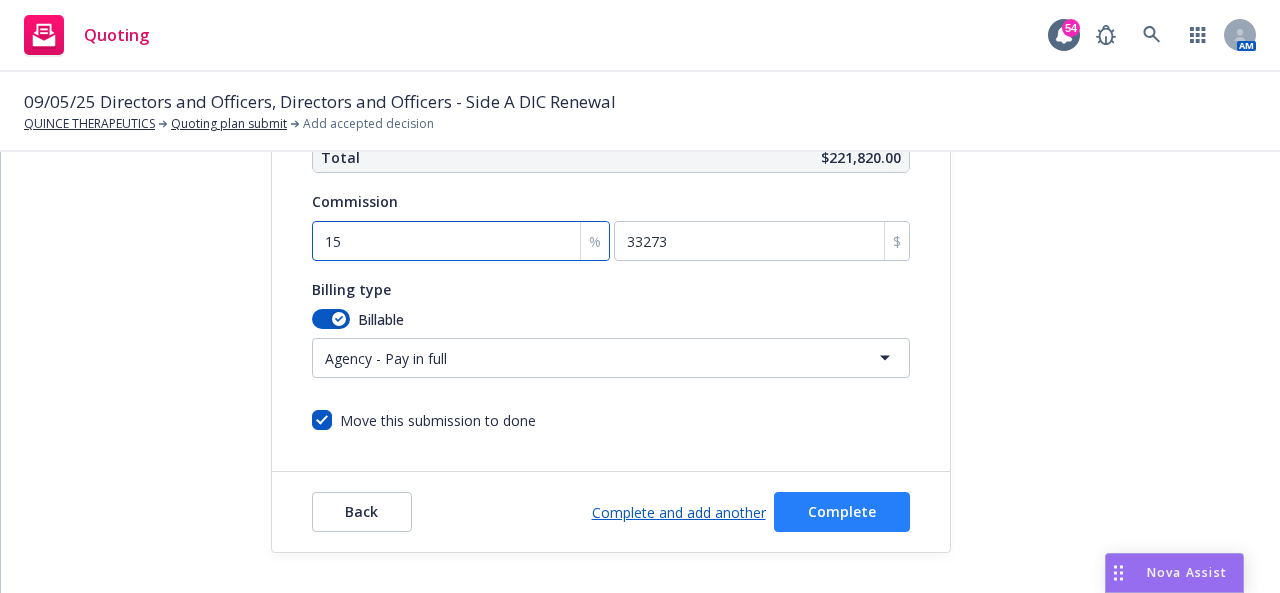 type on "15" 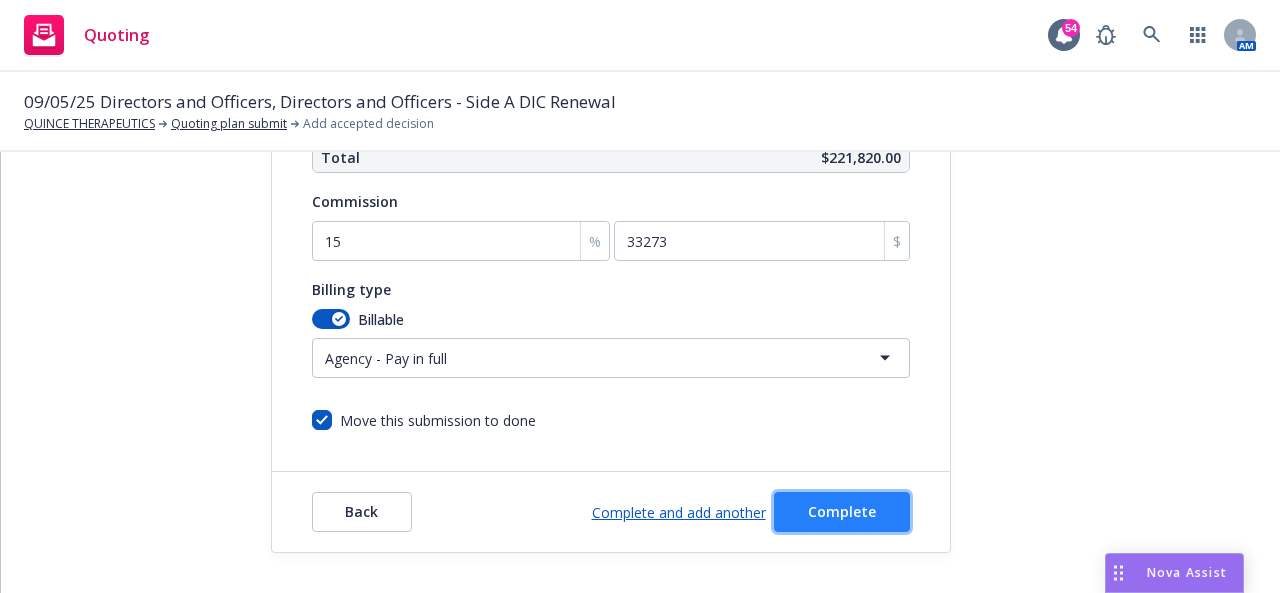 click on "Complete" at bounding box center [842, 511] 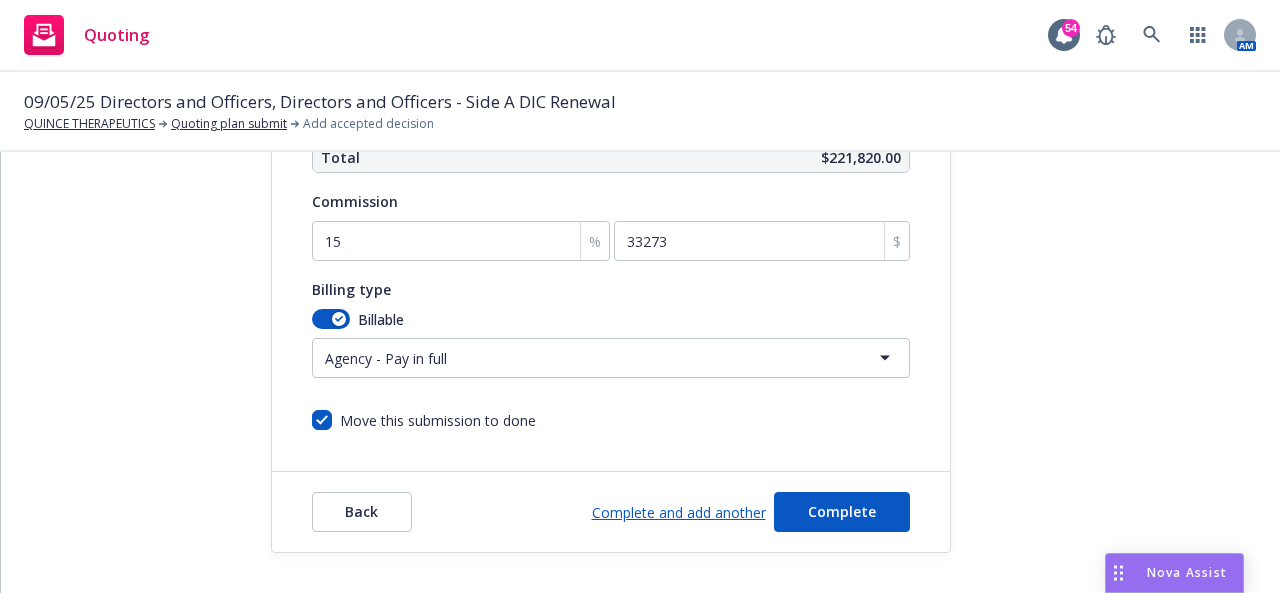 scroll, scrollTop: 0, scrollLeft: 0, axis: both 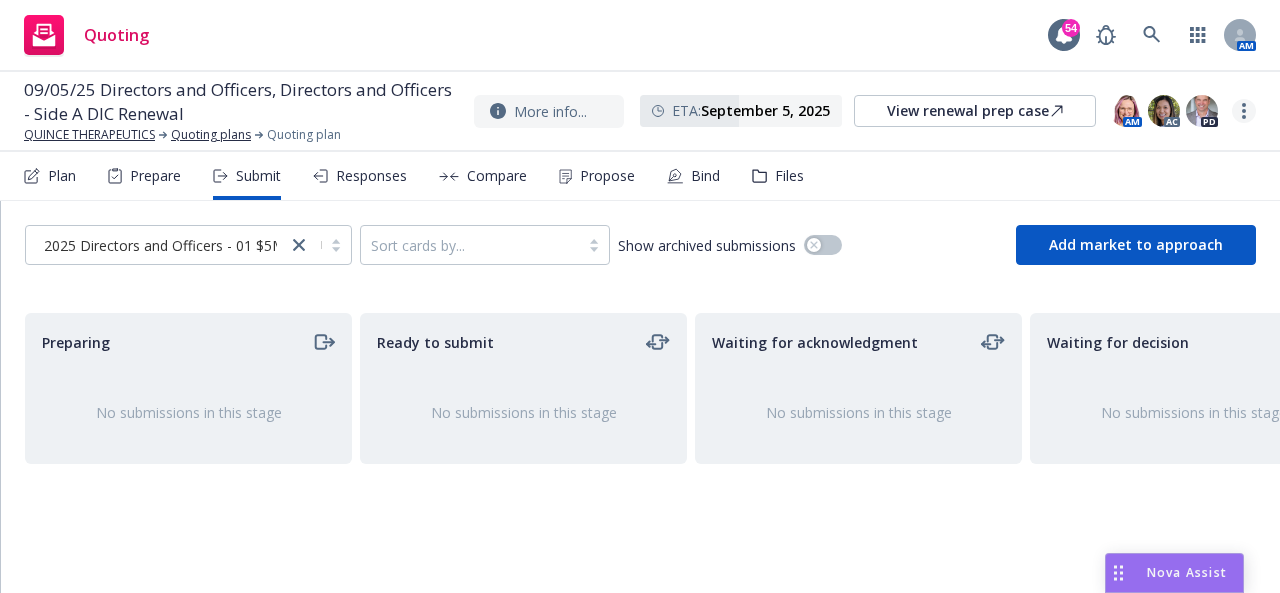 click at bounding box center [1244, 111] 